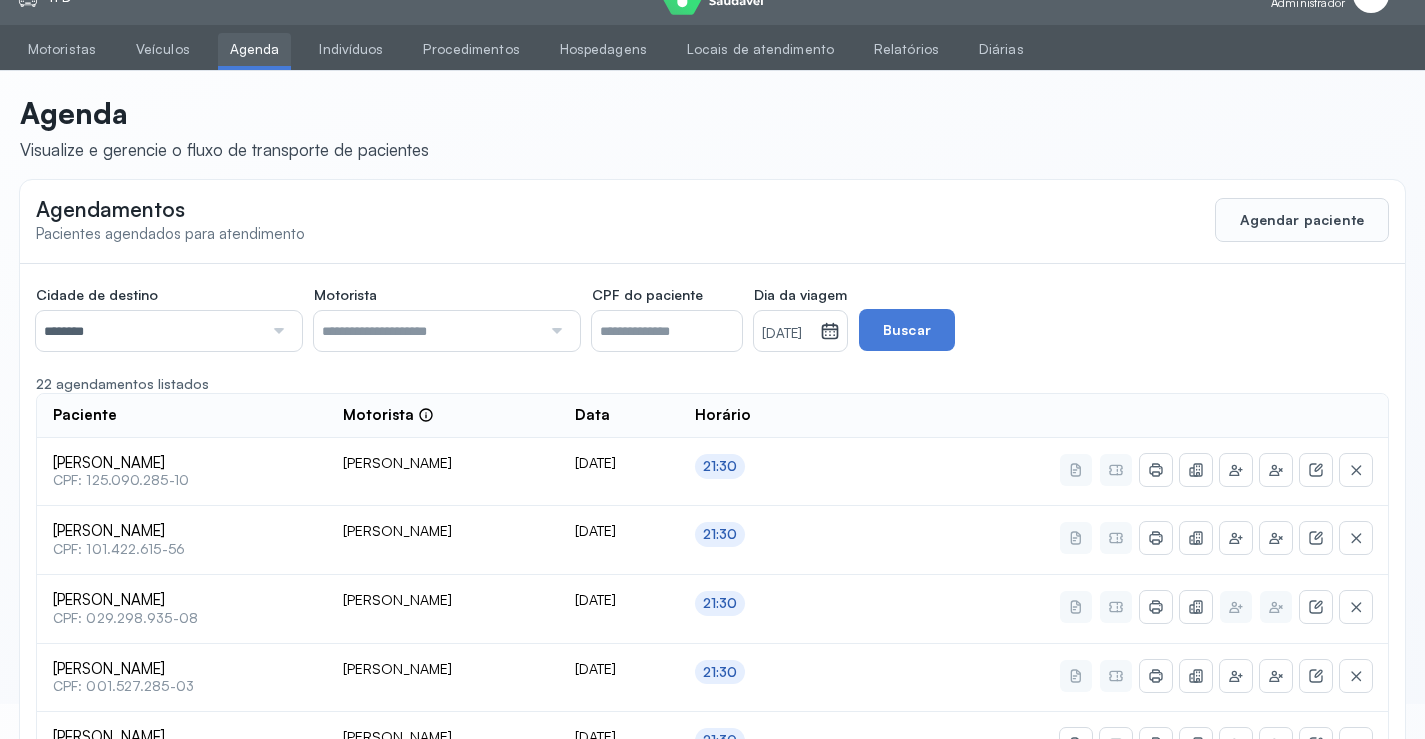 scroll, scrollTop: 0, scrollLeft: 0, axis: both 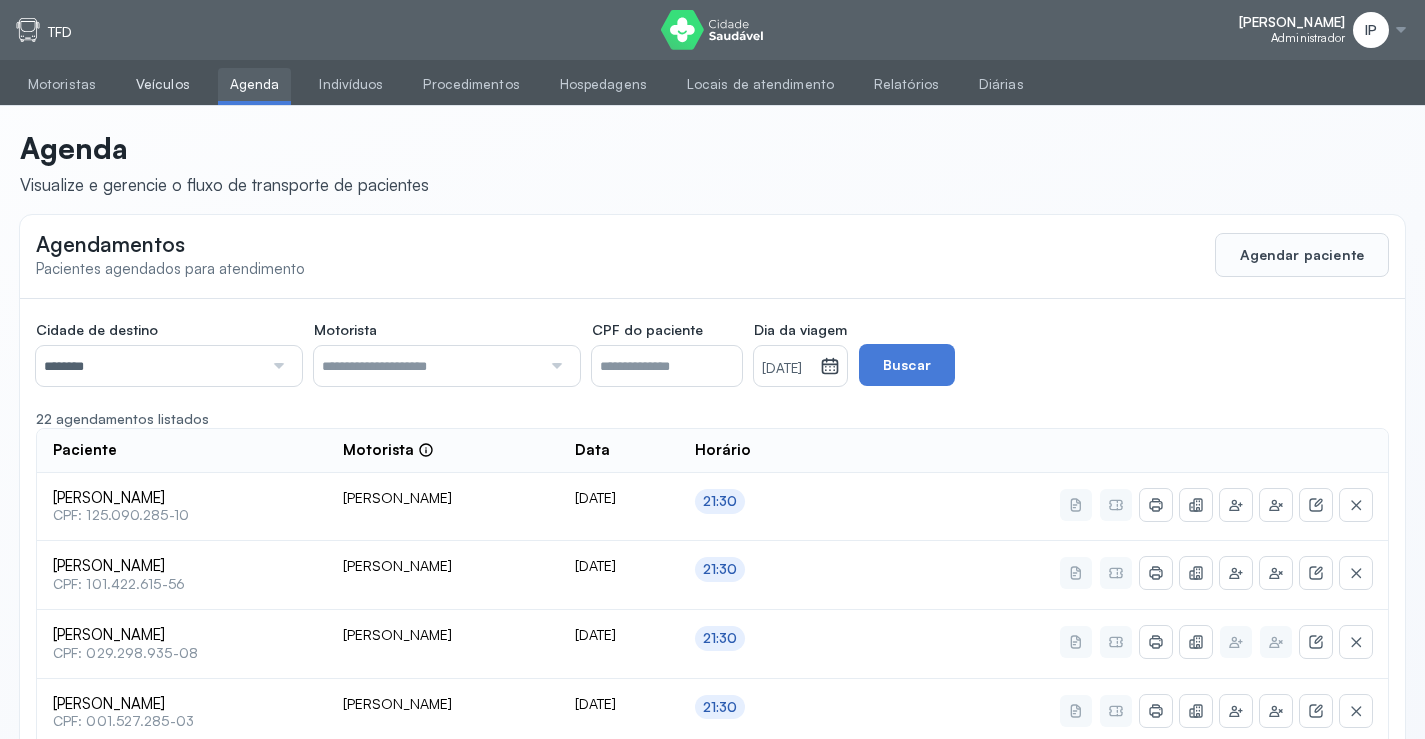 click on "Veículos" at bounding box center (163, 84) 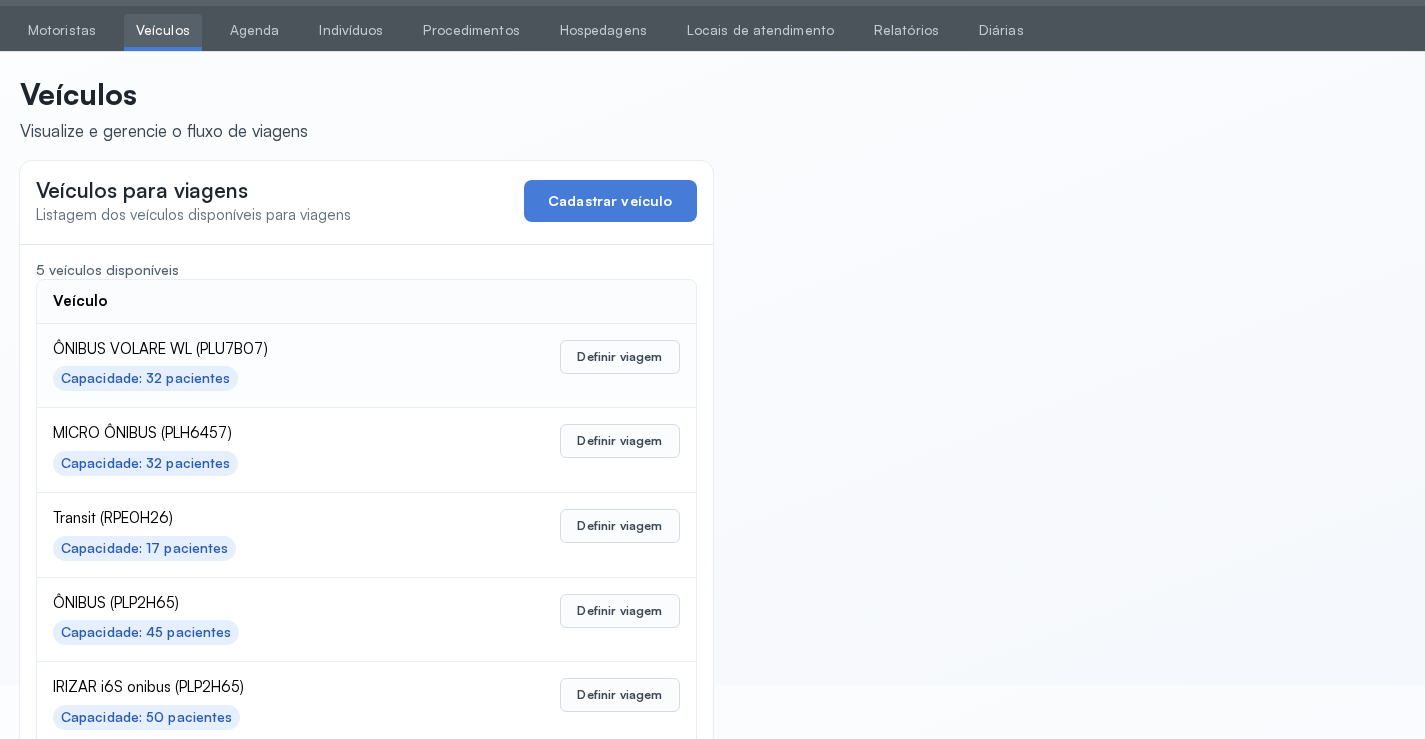 scroll, scrollTop: 98, scrollLeft: 0, axis: vertical 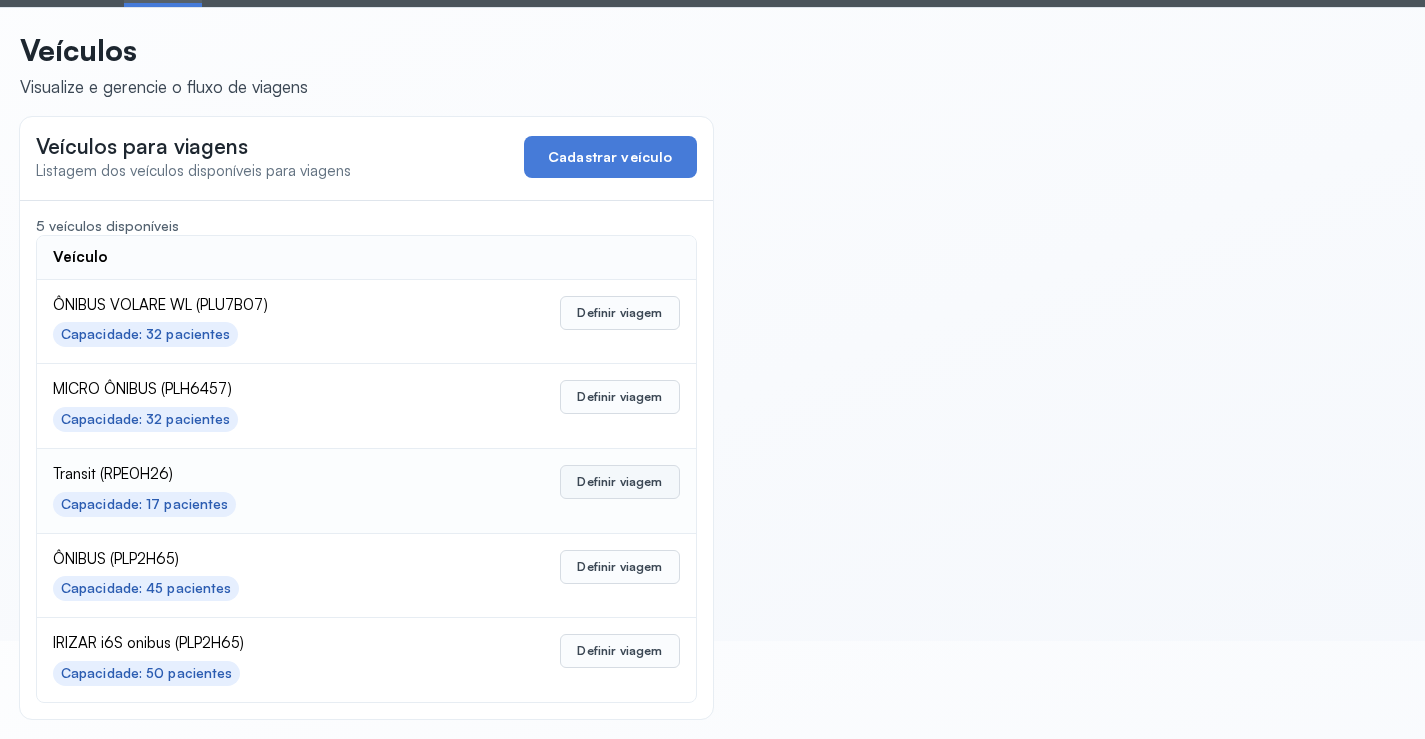 click on "Definir viagem" at bounding box center (619, 482) 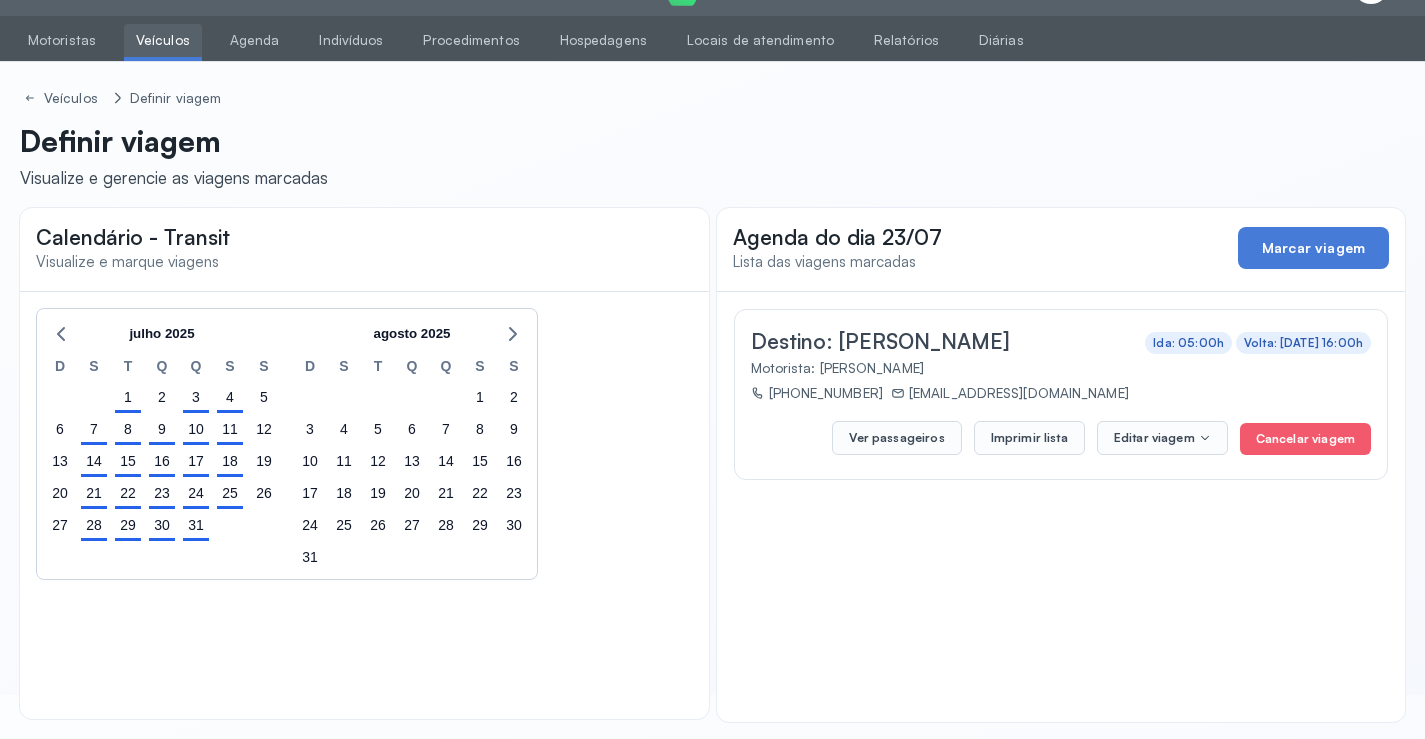 scroll, scrollTop: 47, scrollLeft: 0, axis: vertical 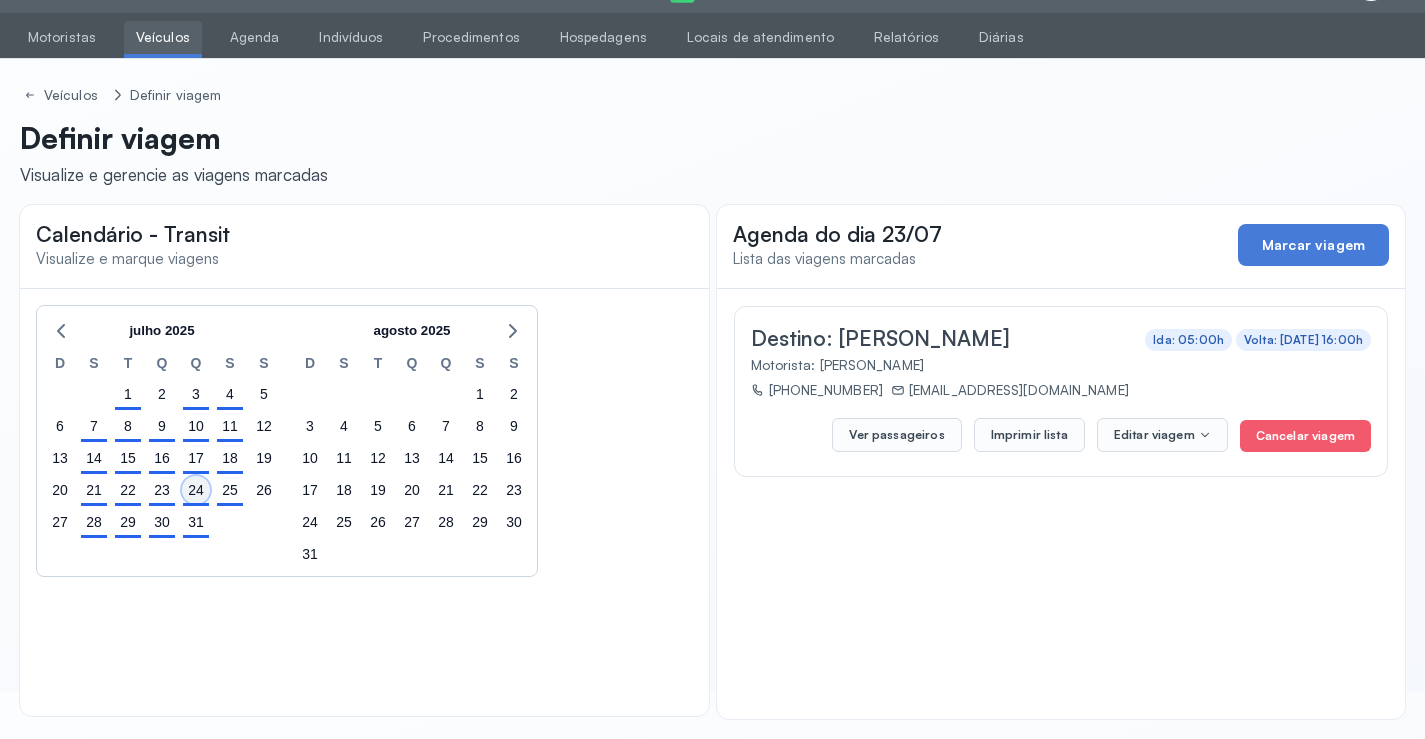 click on "24" 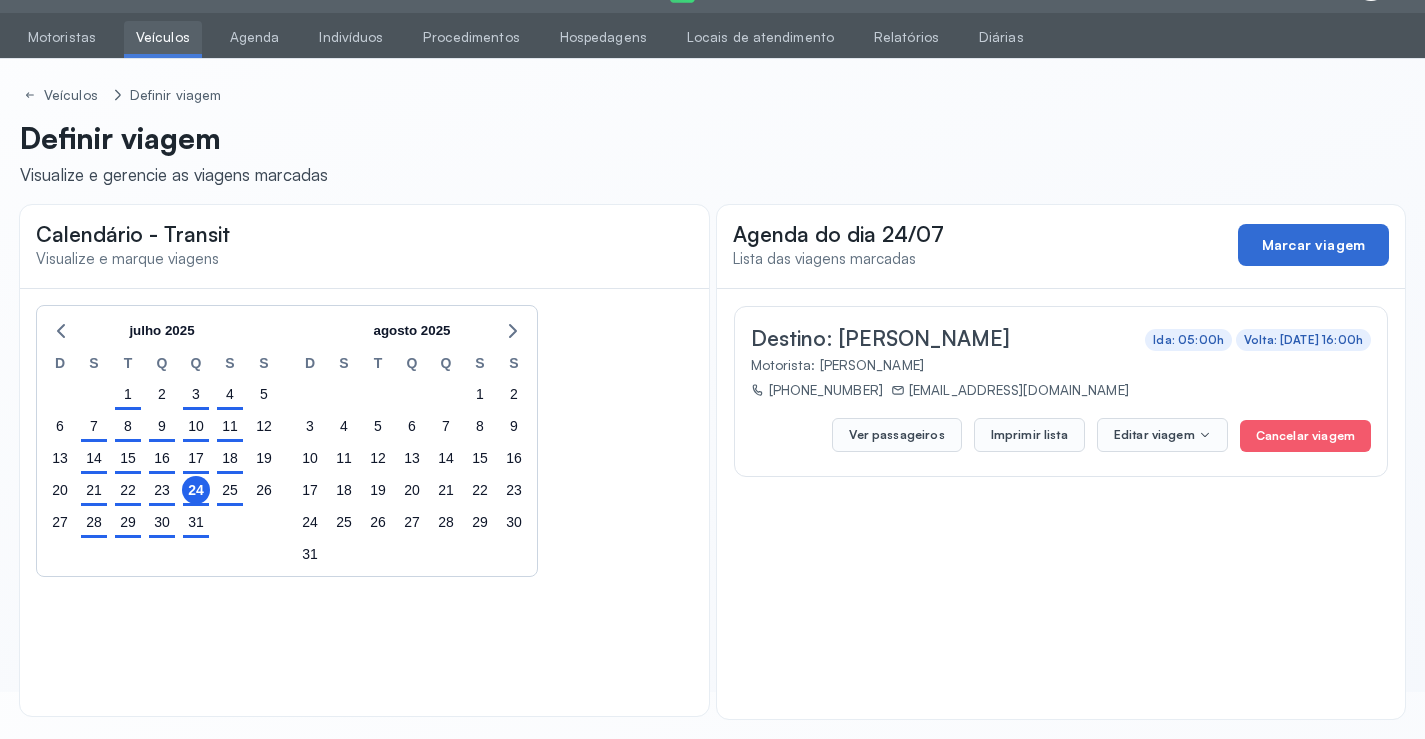 click on "Marcar viagem" 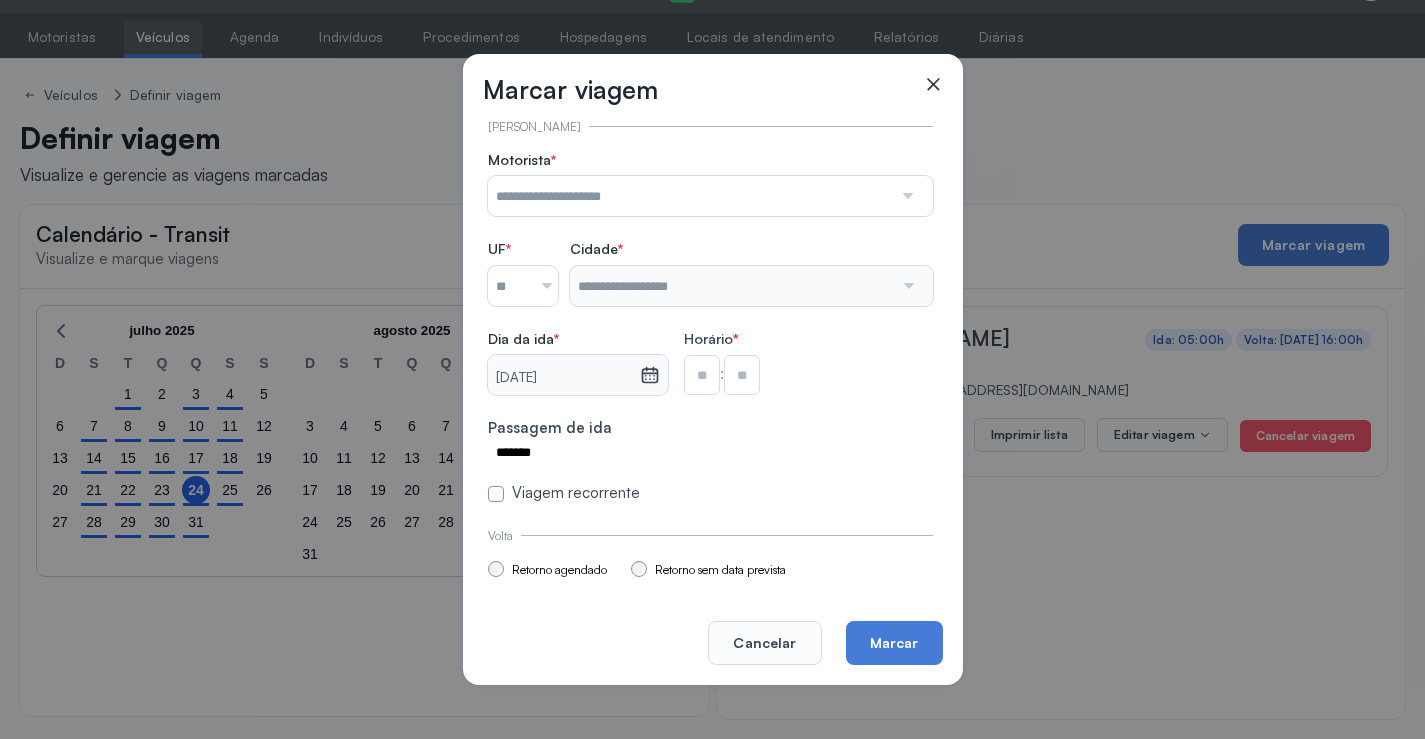 click at bounding box center (906, 196) 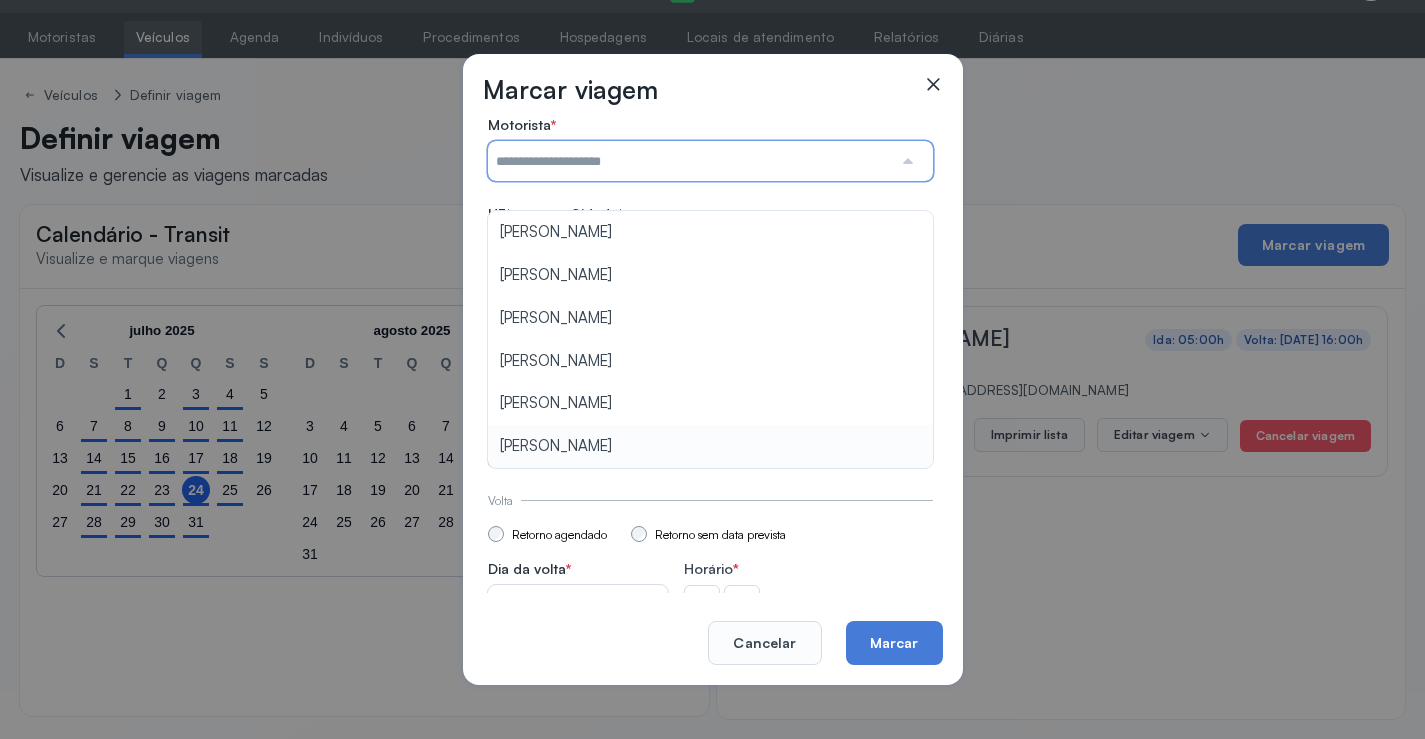 scroll, scrollTop: 0, scrollLeft: 0, axis: both 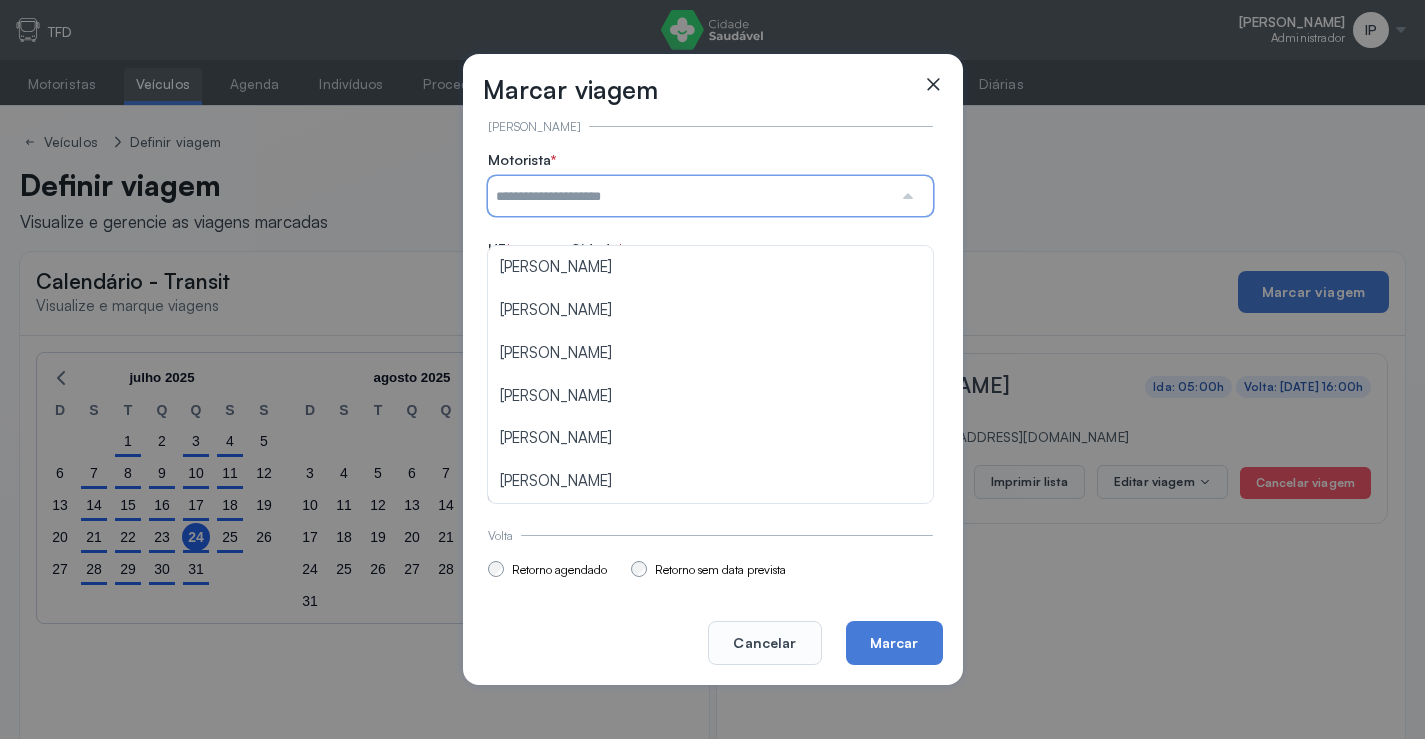 click 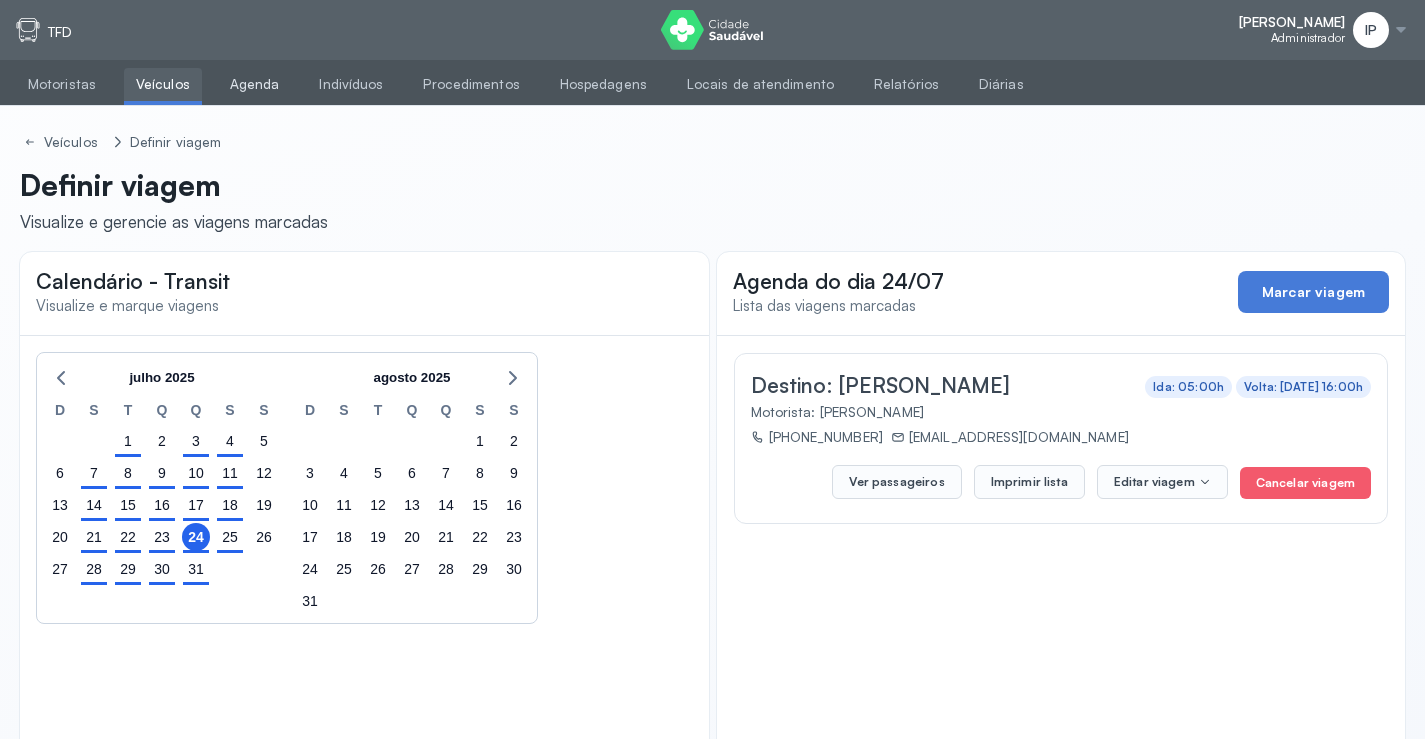 click on "Agenda" at bounding box center [255, 84] 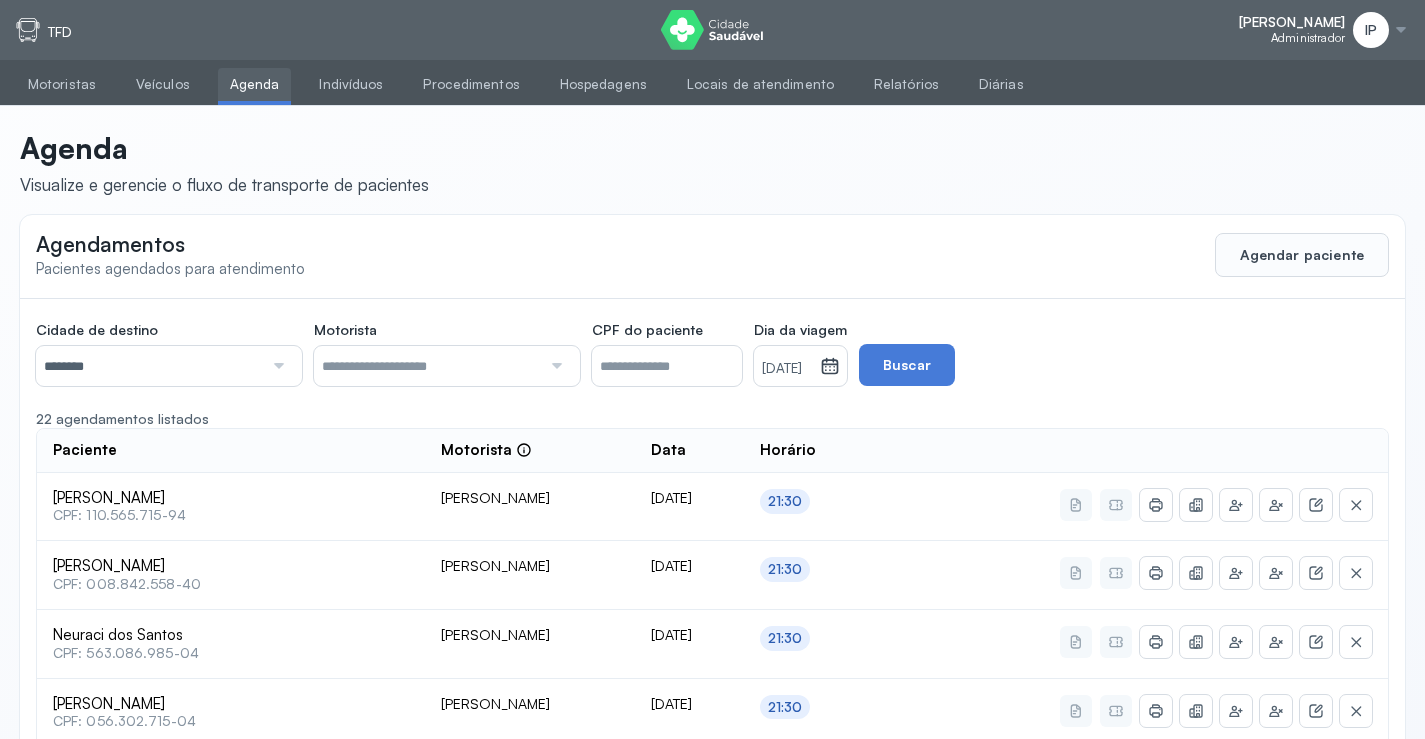 click at bounding box center (276, 366) 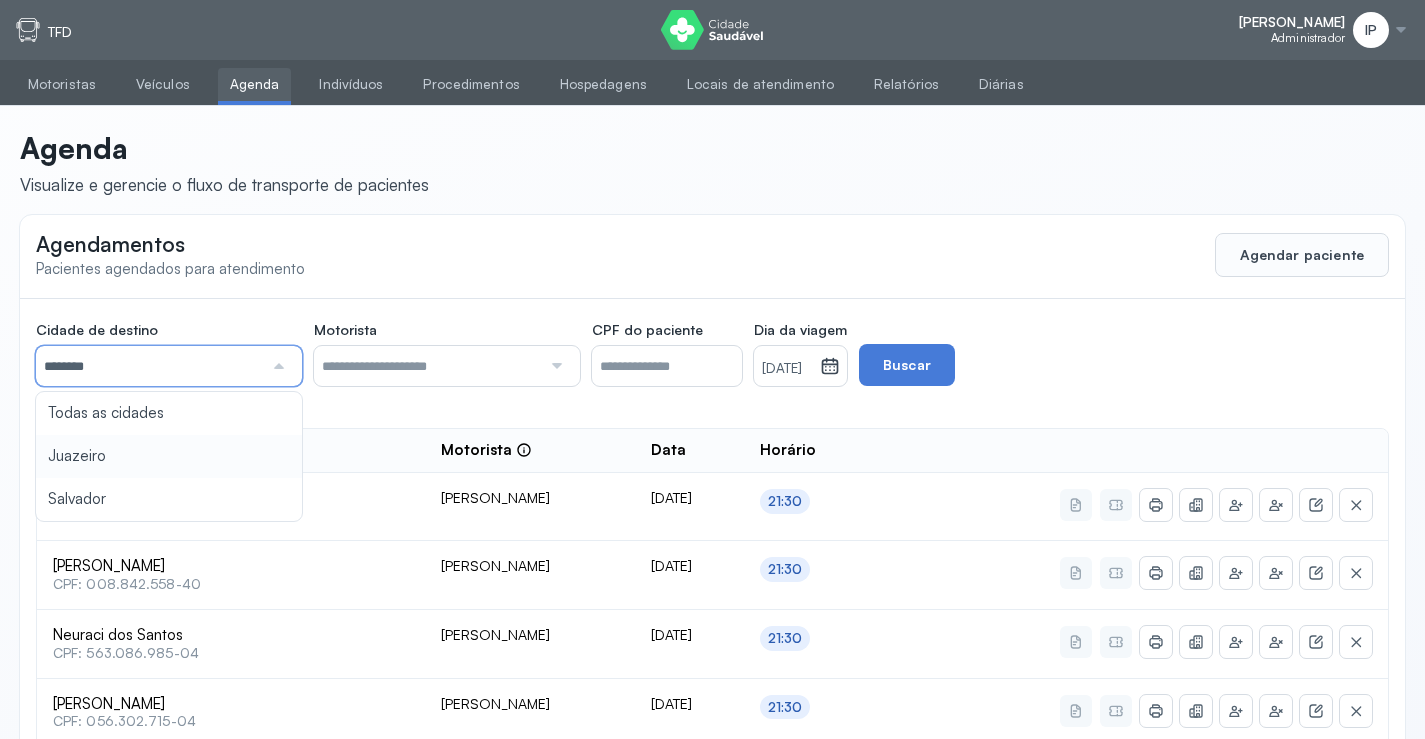 type on "********" 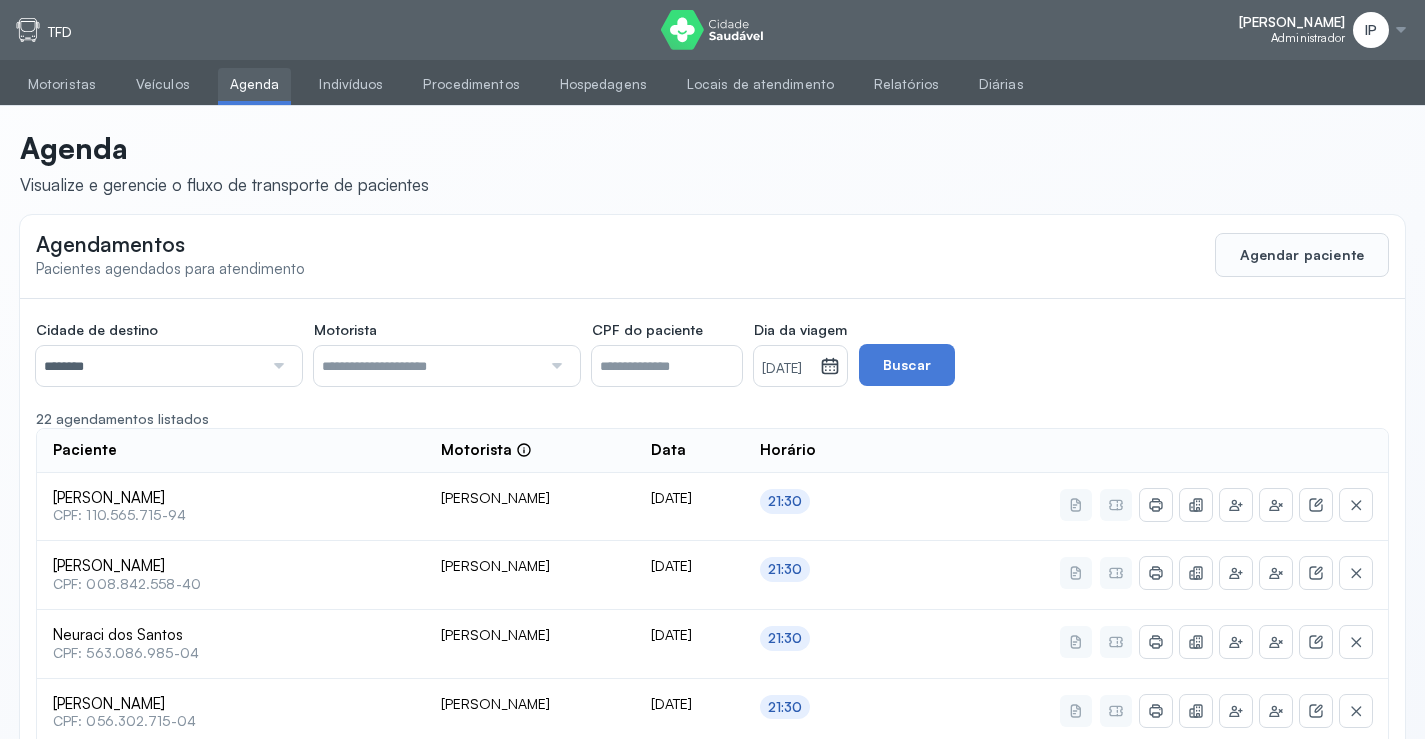 click on "Cidade de destino  ******** Todas as cidades [GEOGRAPHIC_DATA] Salvador Motorista  Todos os motoristas [PERSON_NAME] [PERSON_NAME] [PERSON_NAME] CPF do paciente  Dia da viagem  [DATE] [DATE] S T Q Q S S D 1 2 3 4 5 6 7 8 9 10 11 12 13 14 15 16 17 18 19 20 21 22 23 24 25 26 27 28 29 30 [DATE][PERSON_NAME] mar abr maio jun [DATE] ago set out nov [DATE] 2019 2020 2021 2022 2023 2024 2025 2026 2027 2028 2029  Buscar  22 agendamentos listados Paciente  Motorista  Data [PERSON_NAME]  CPF: 110.565.715-94 [PERSON_NAME] [DATE] 21:30 [PERSON_NAME]  CPF: 008.842.558-40 [PERSON_NAME] [DATE] 21:30 Neuraci dos Santos  CPF: 563.086.985-04 [PERSON_NAME] [DATE] 21:30 [PERSON_NAME]  CPF: 056.302.715-04 [PERSON_NAME] [DATE] 21:30 [PERSON_NAME]  CPF: 001.670.515-71 [PERSON_NAME] [DATE] 21:30 24/07/2025 1" 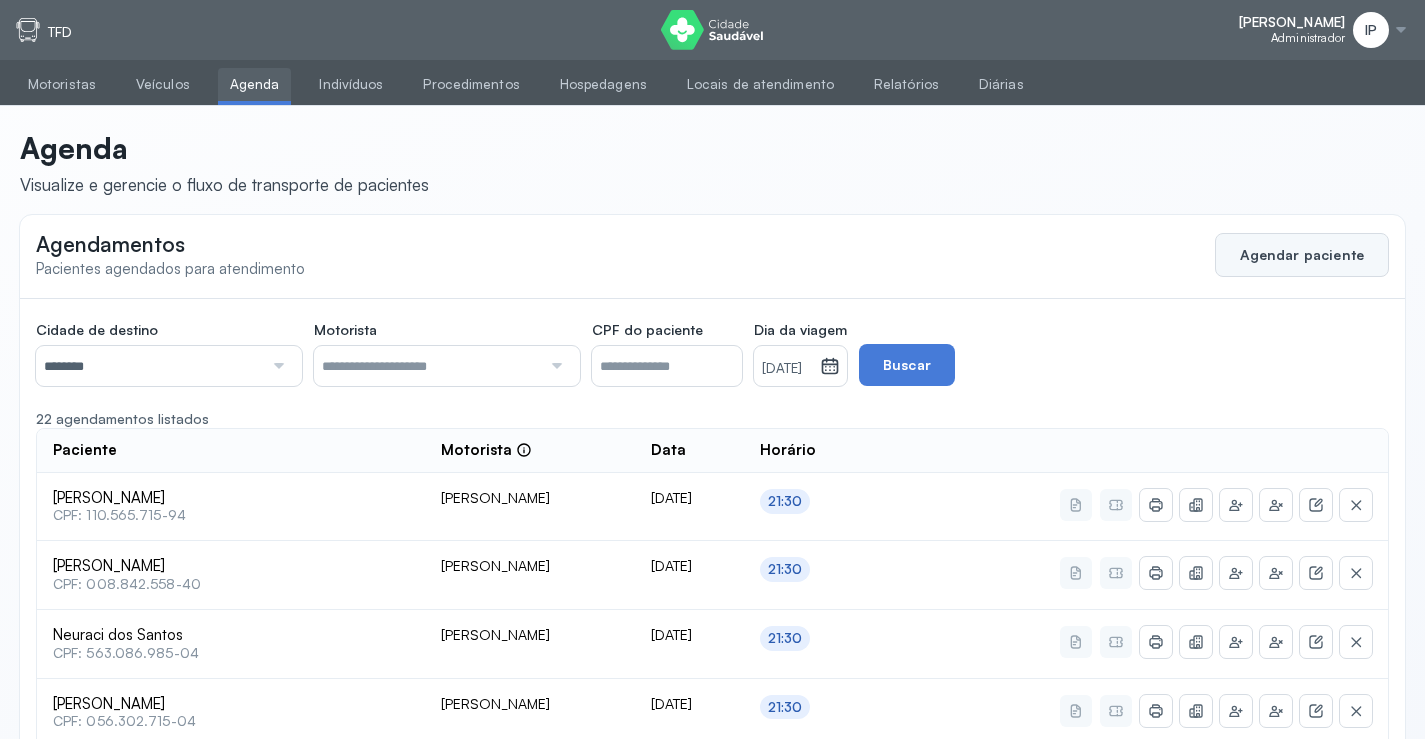 click on "Agendar paciente" 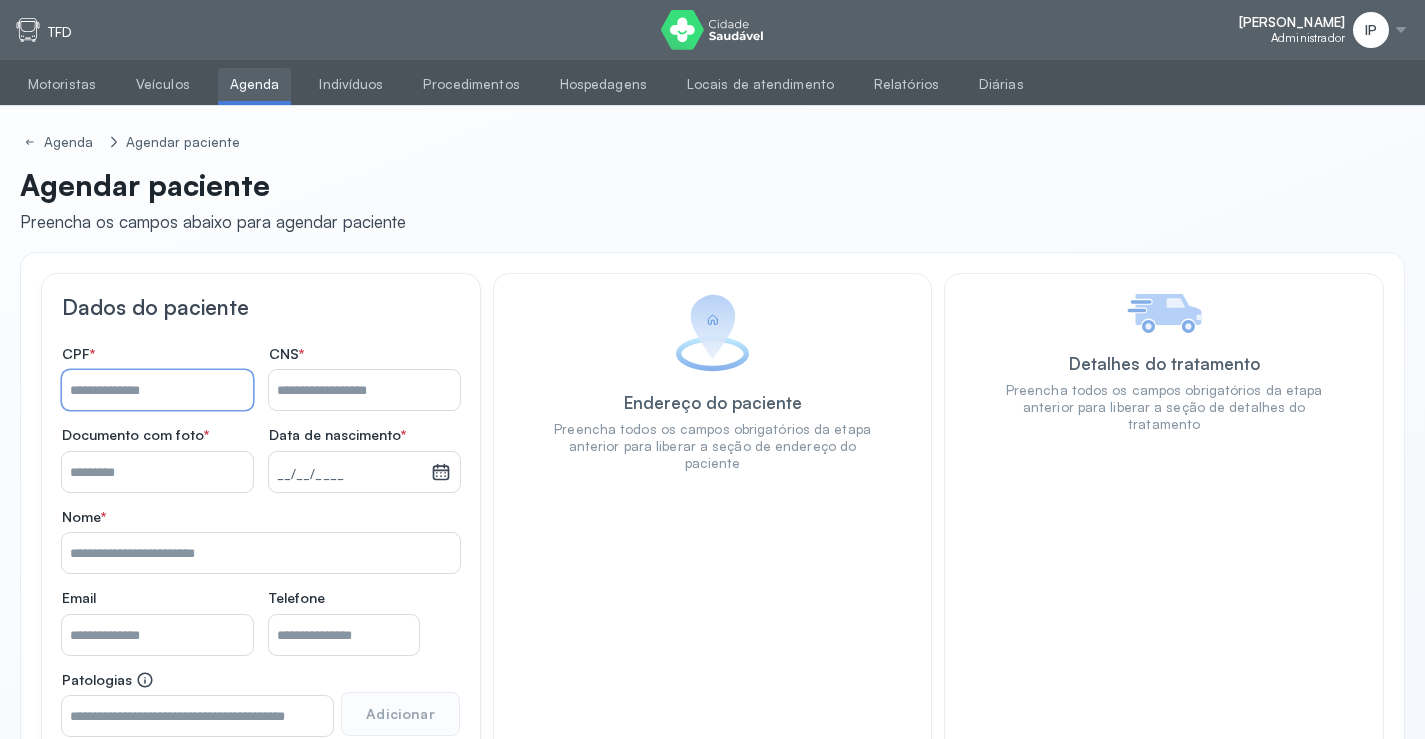 click on "Nome   *" at bounding box center [157, 390] 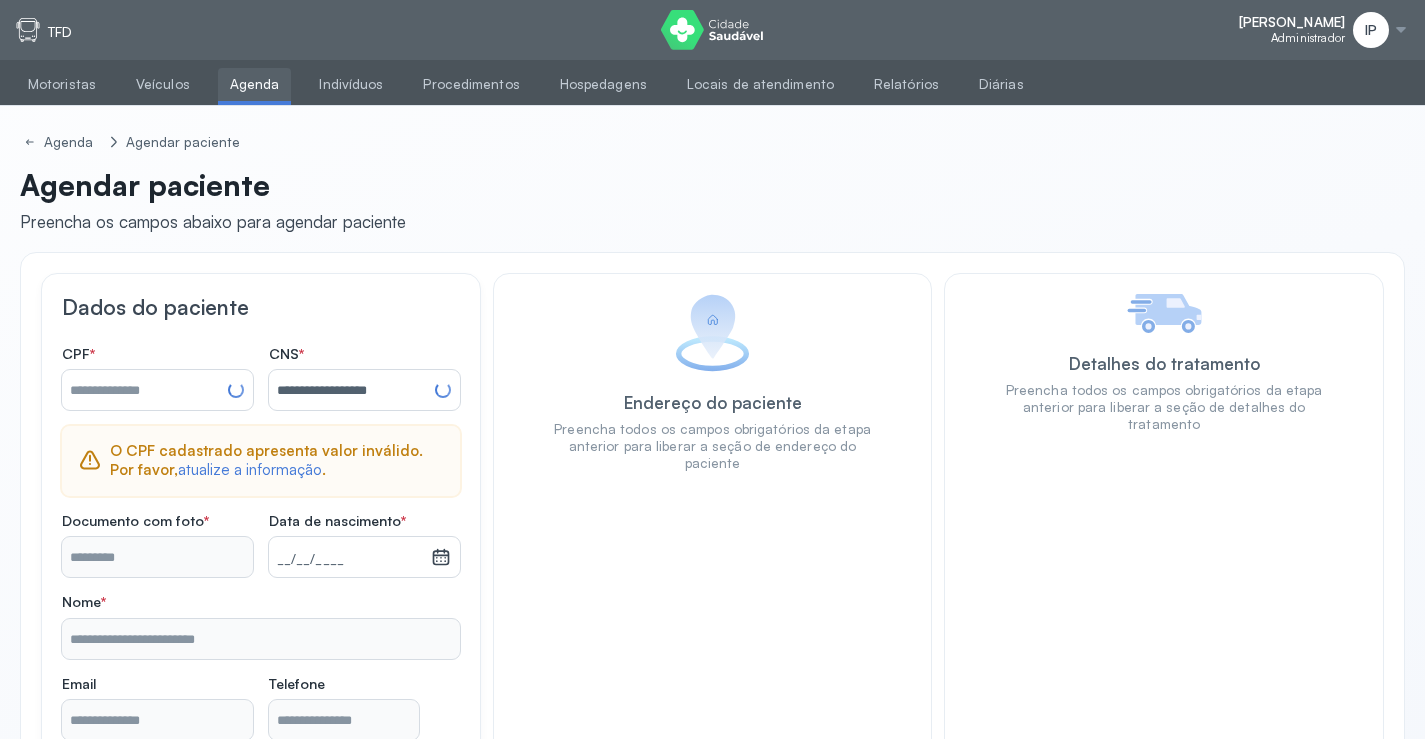 type on "**********" 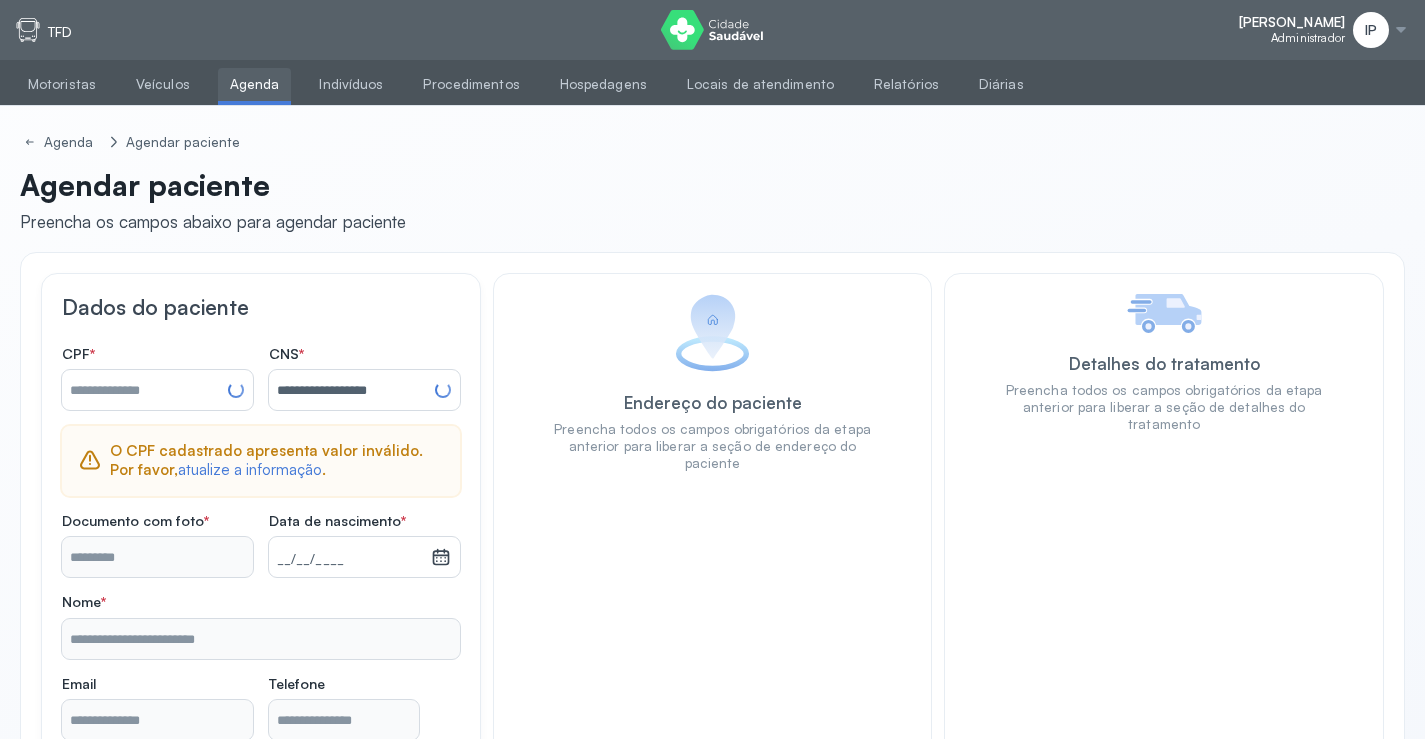 type on "**********" 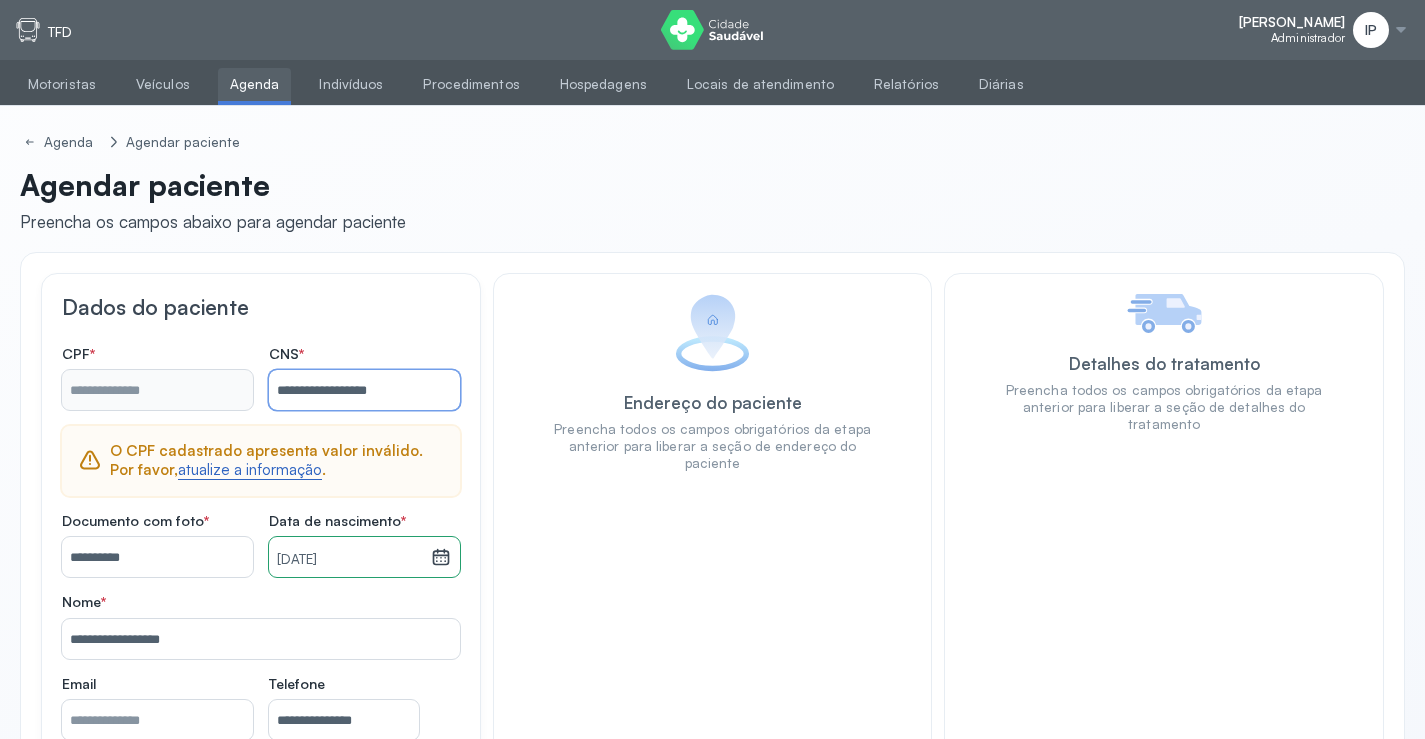 type on "**********" 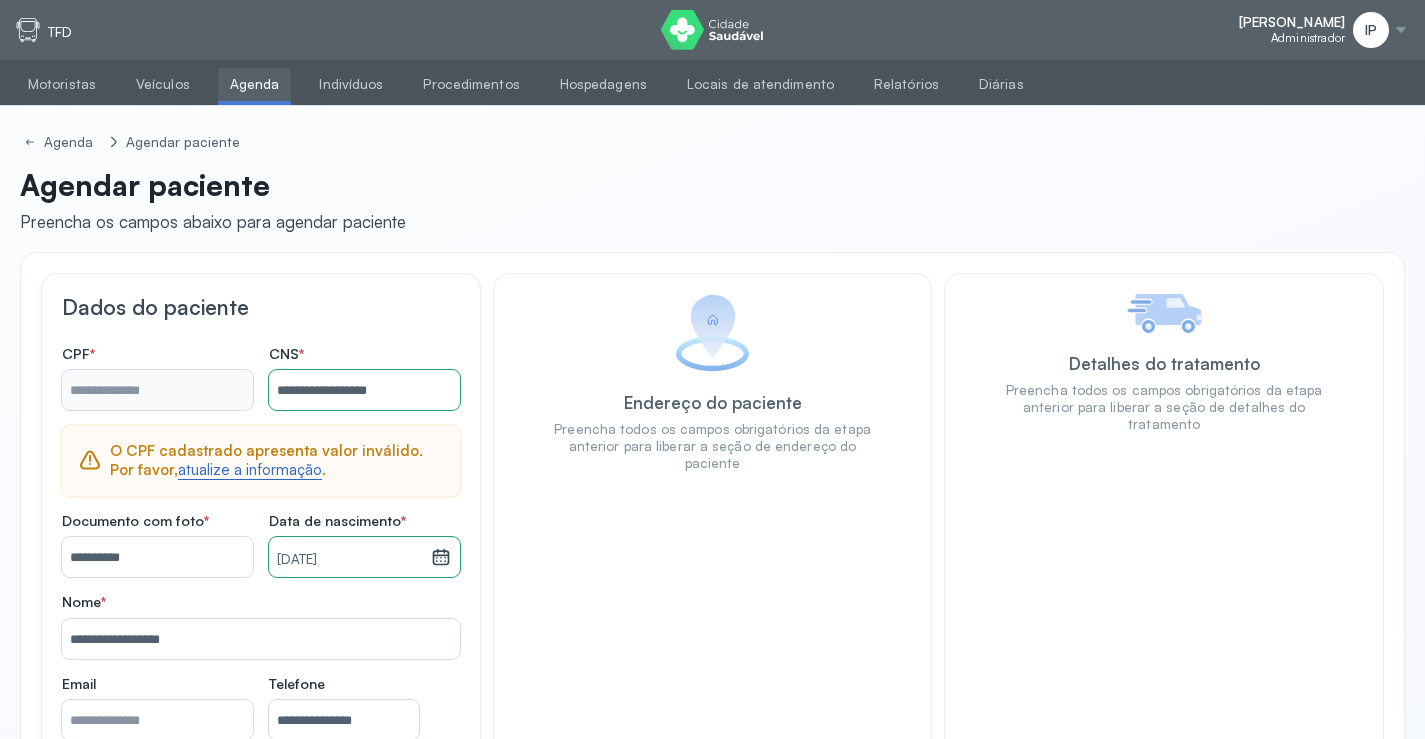 click on "atualize a informação" at bounding box center [250, 470] 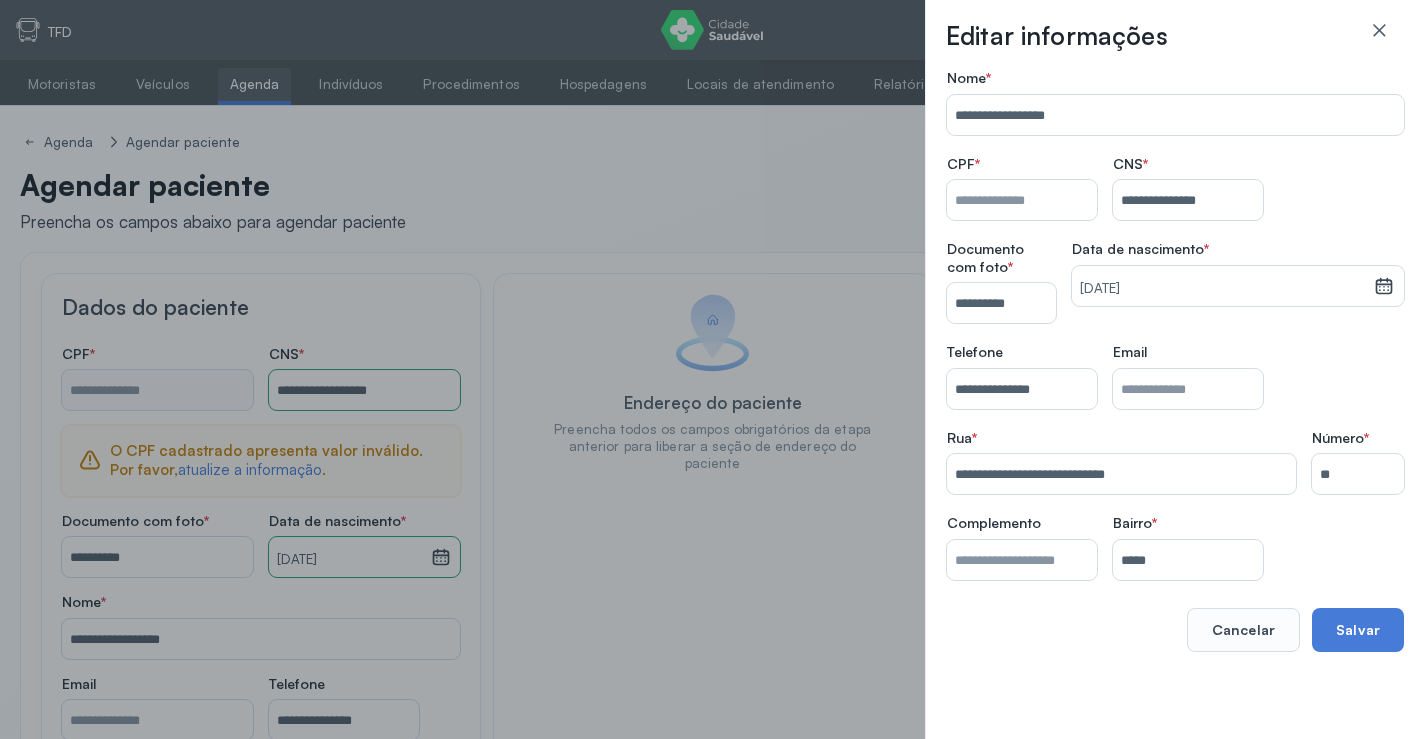 click on "Nome   *" at bounding box center (1022, 200) 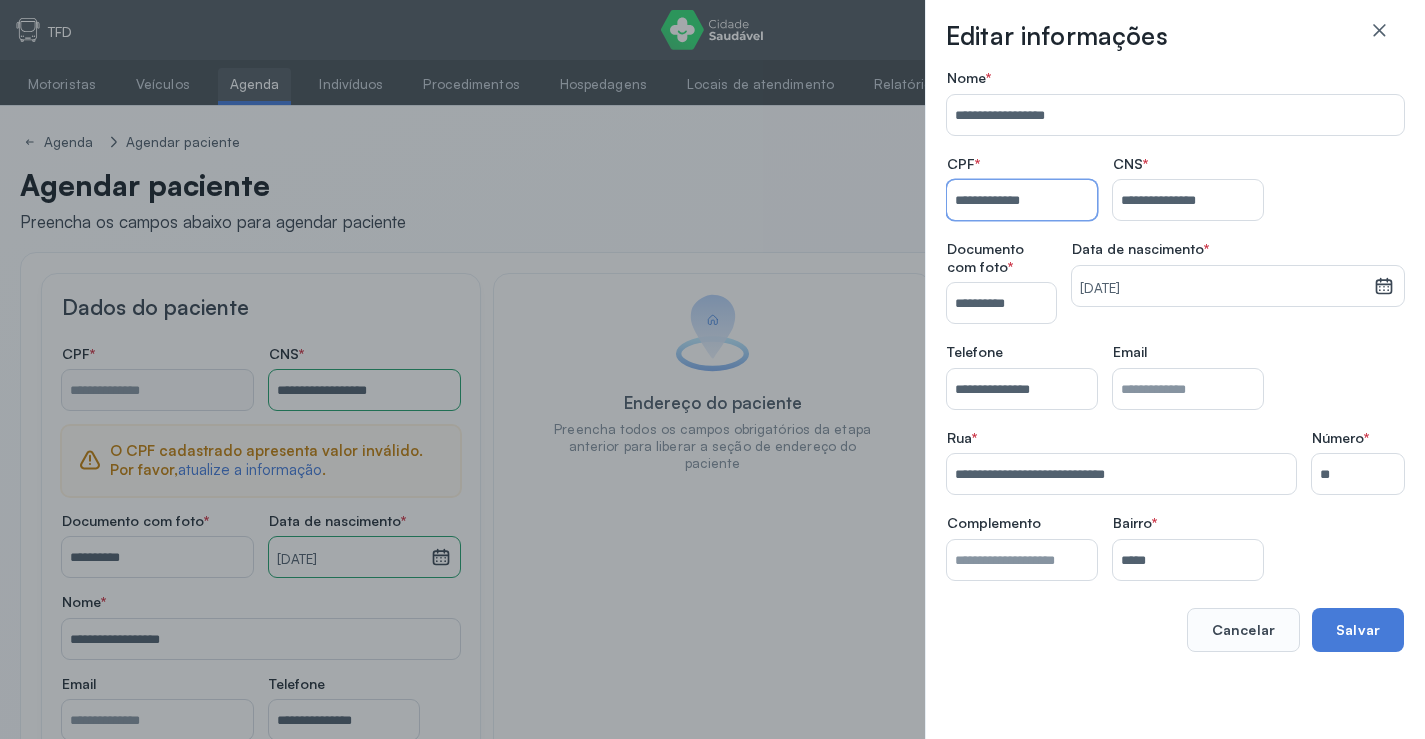 type on "**********" 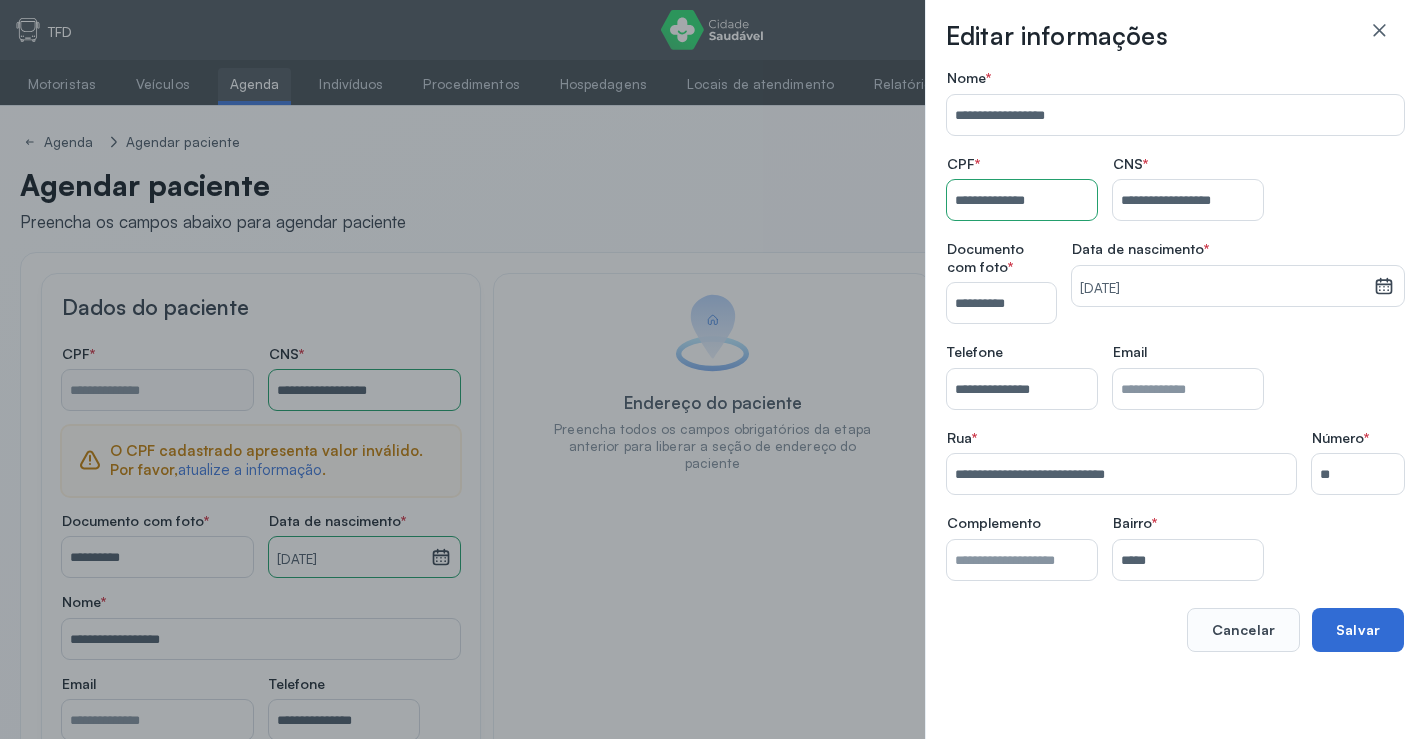click on "Salvar" at bounding box center (1358, 630) 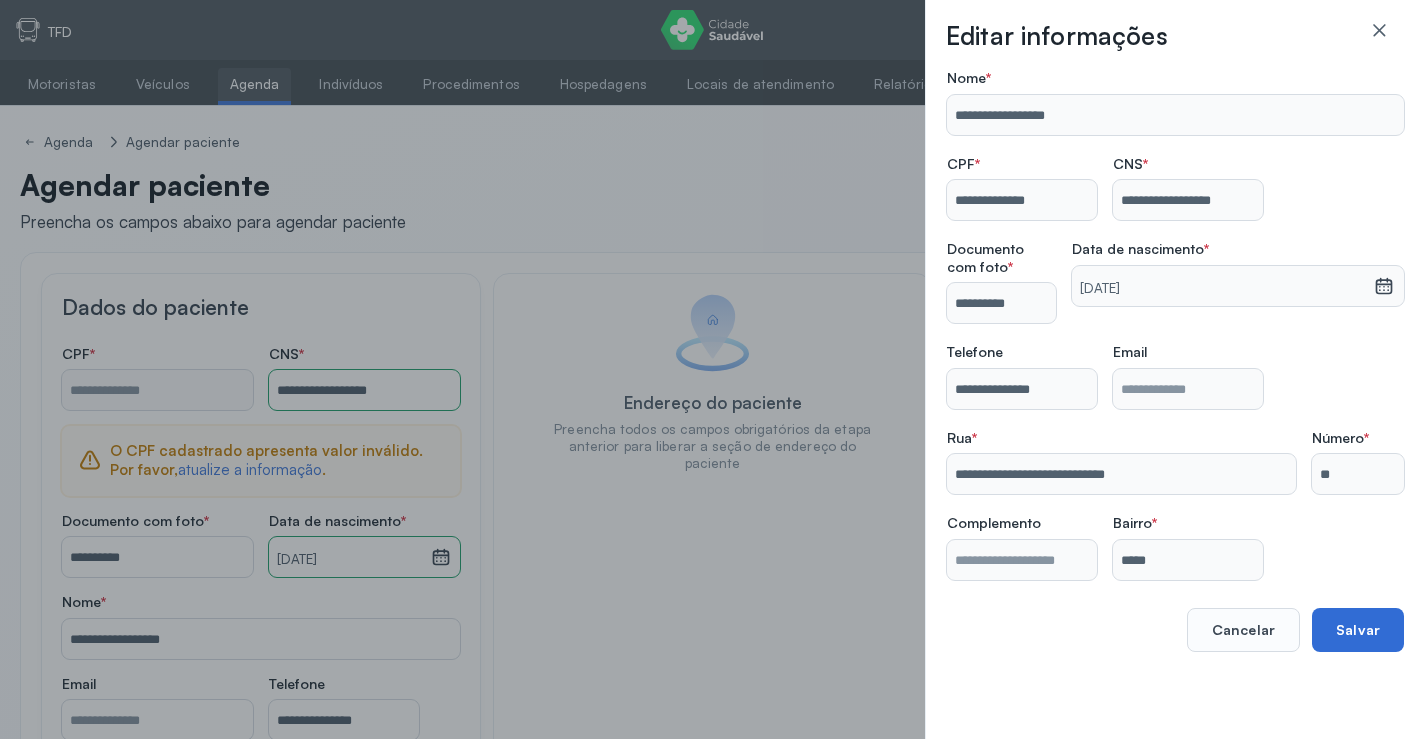 type on "**********" 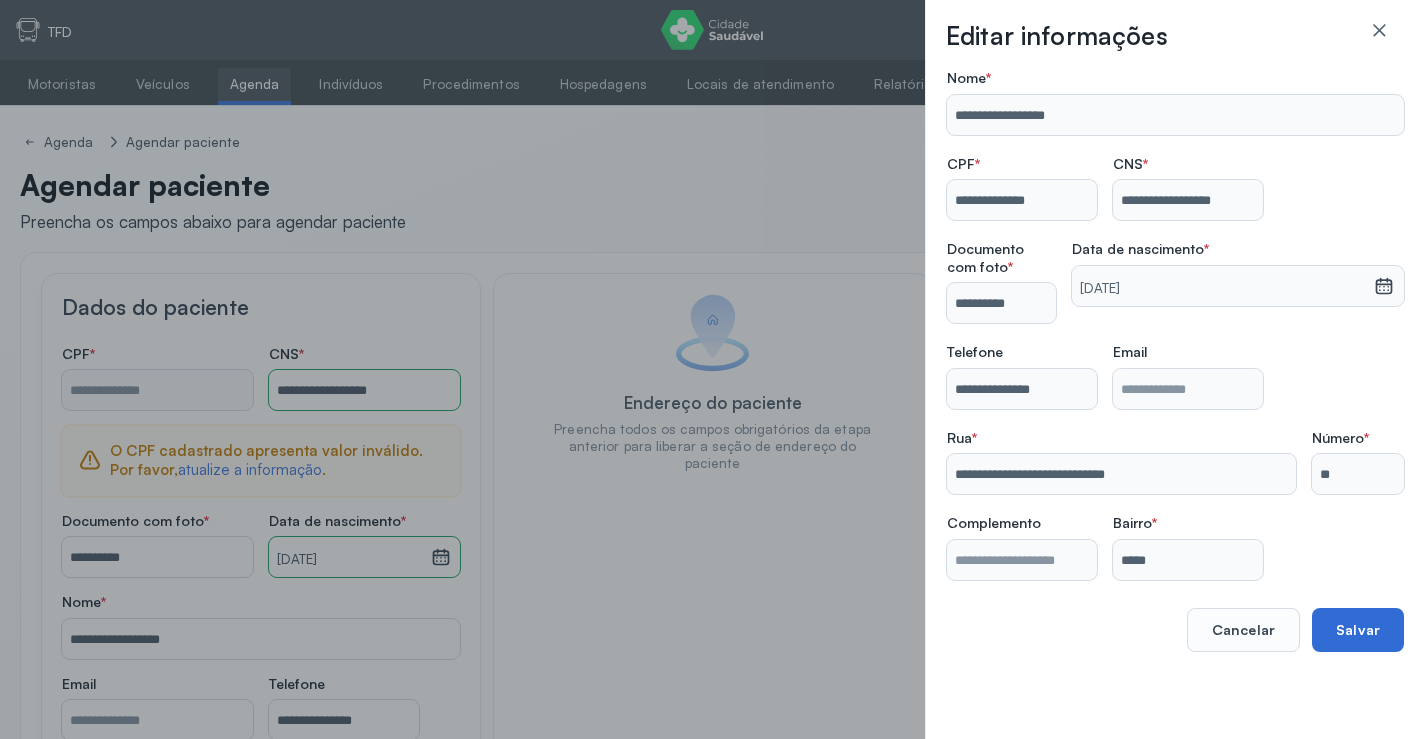 type on "**********" 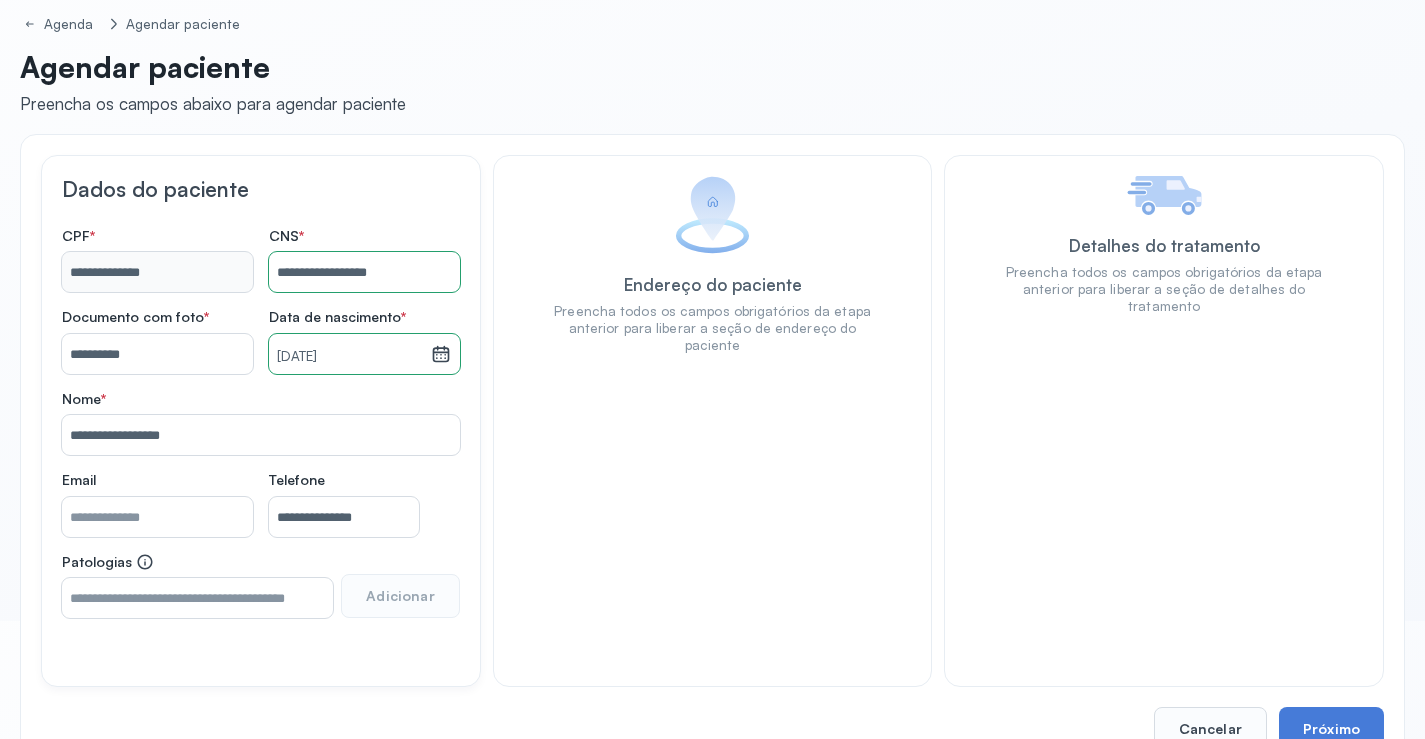 scroll, scrollTop: 71, scrollLeft: 0, axis: vertical 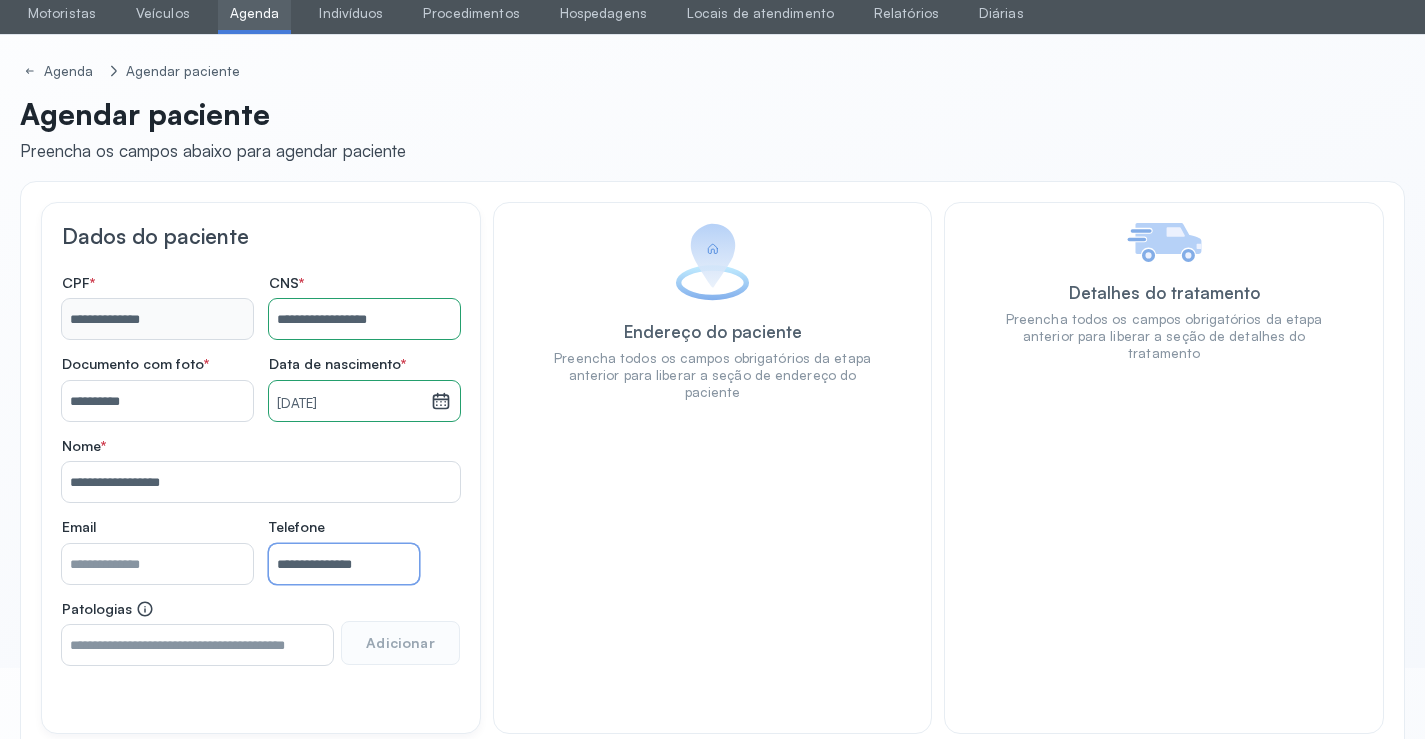 click on "**********" at bounding box center [344, 564] 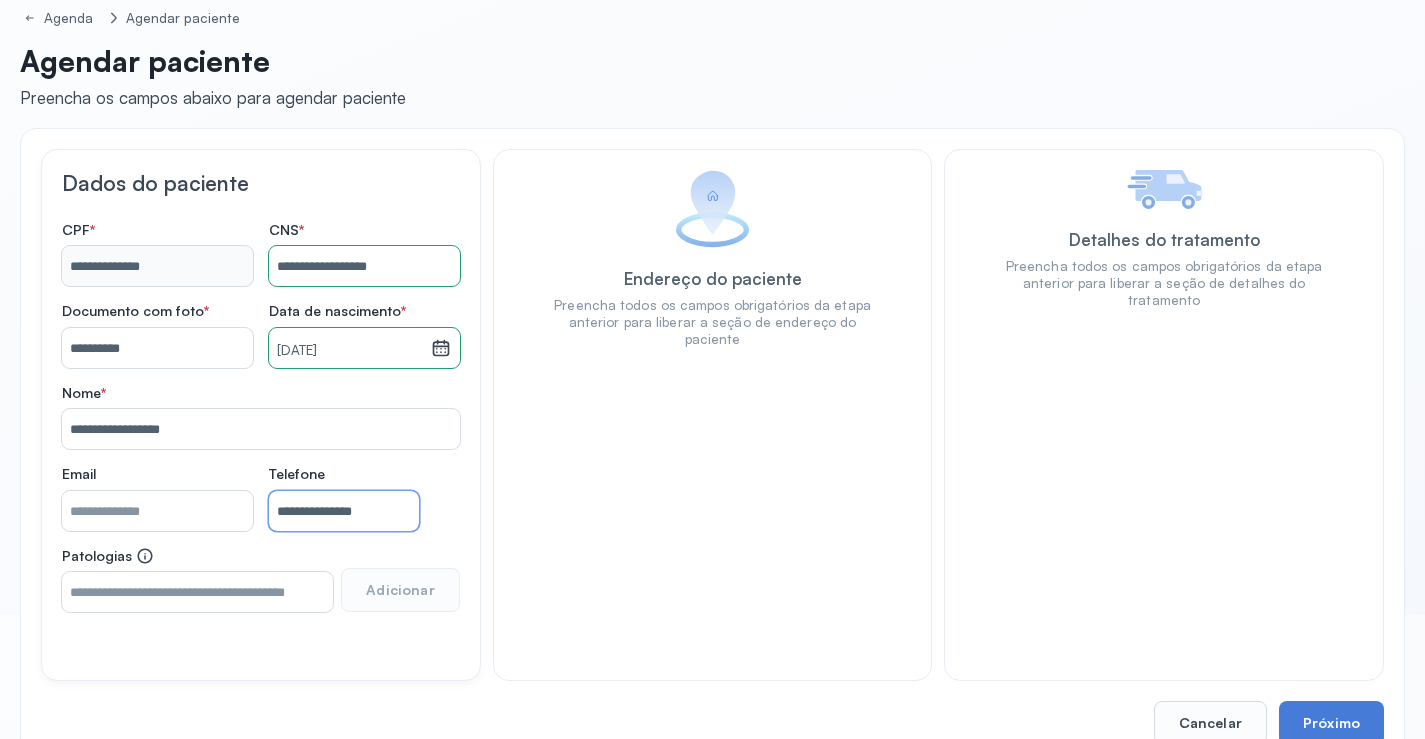 scroll, scrollTop: 171, scrollLeft: 0, axis: vertical 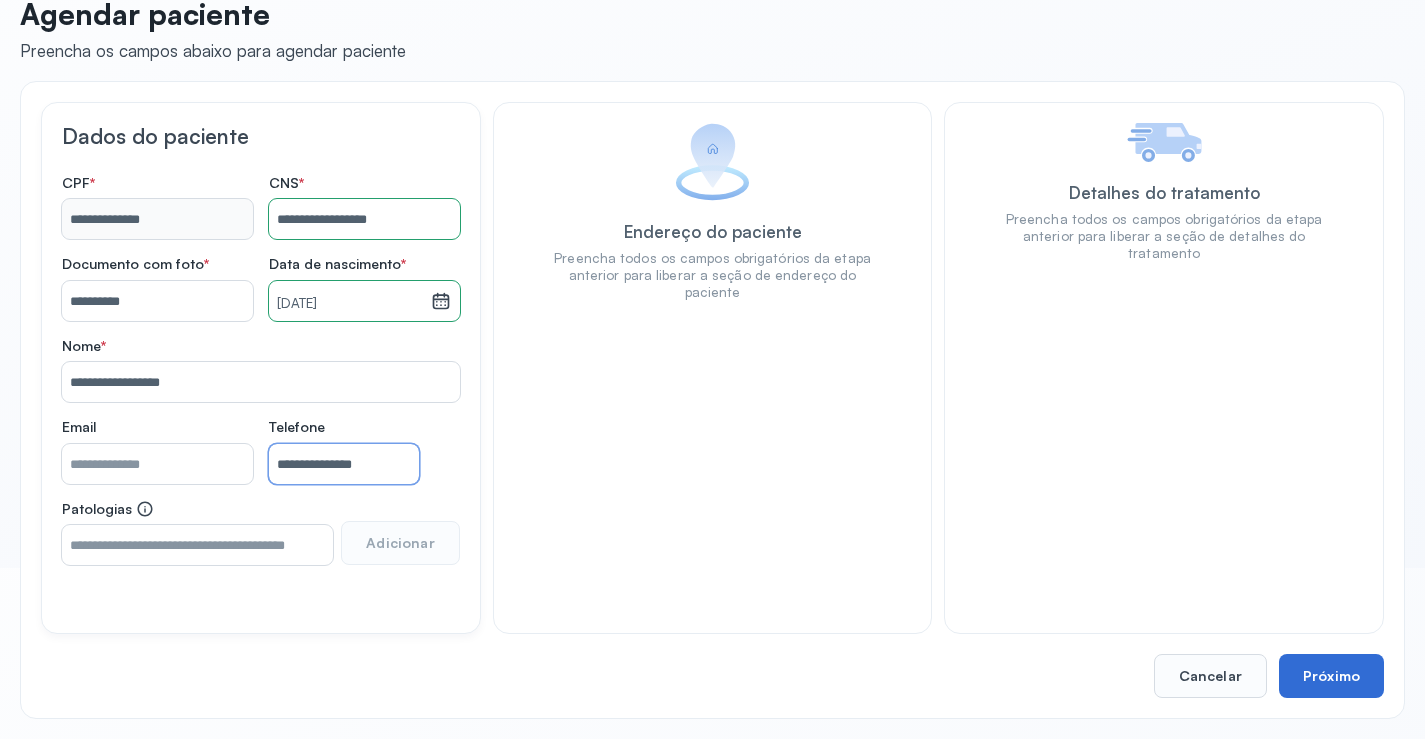 type on "**********" 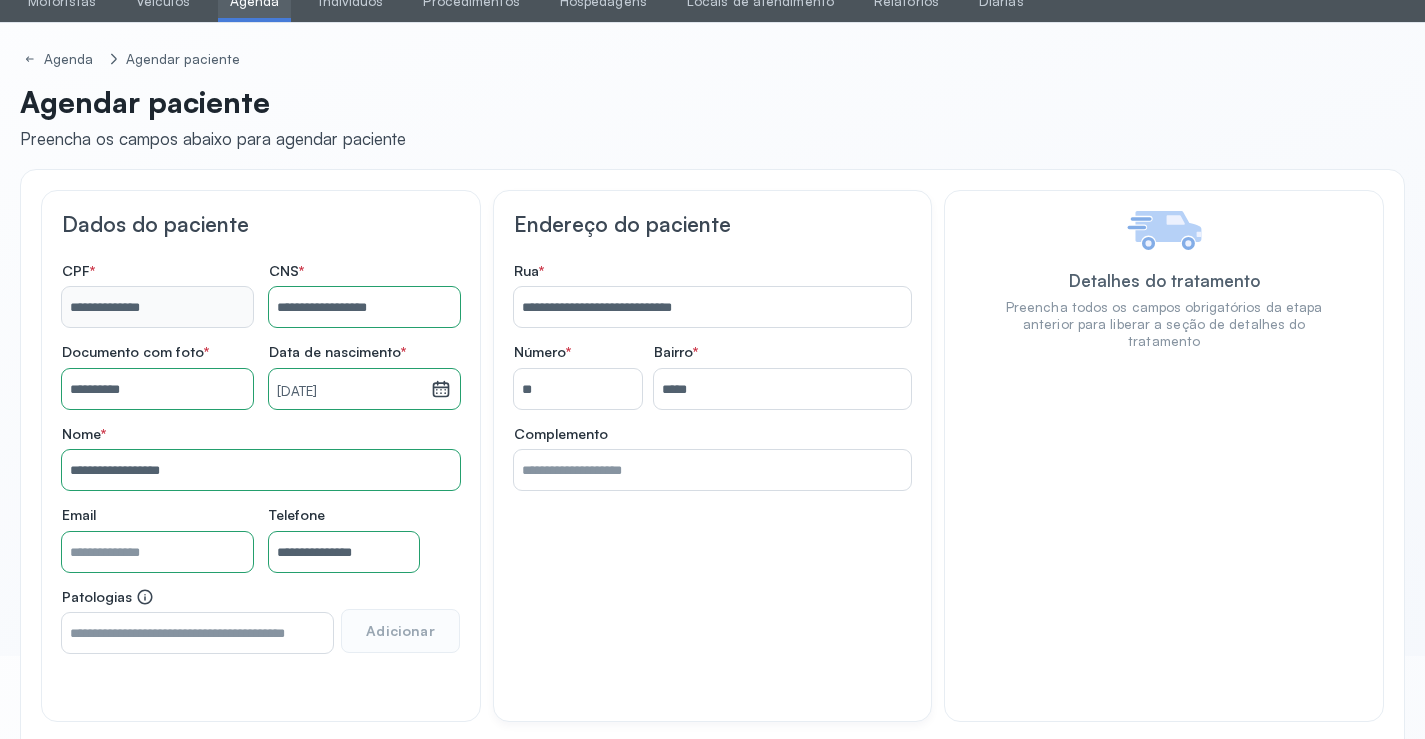 scroll, scrollTop: 171, scrollLeft: 0, axis: vertical 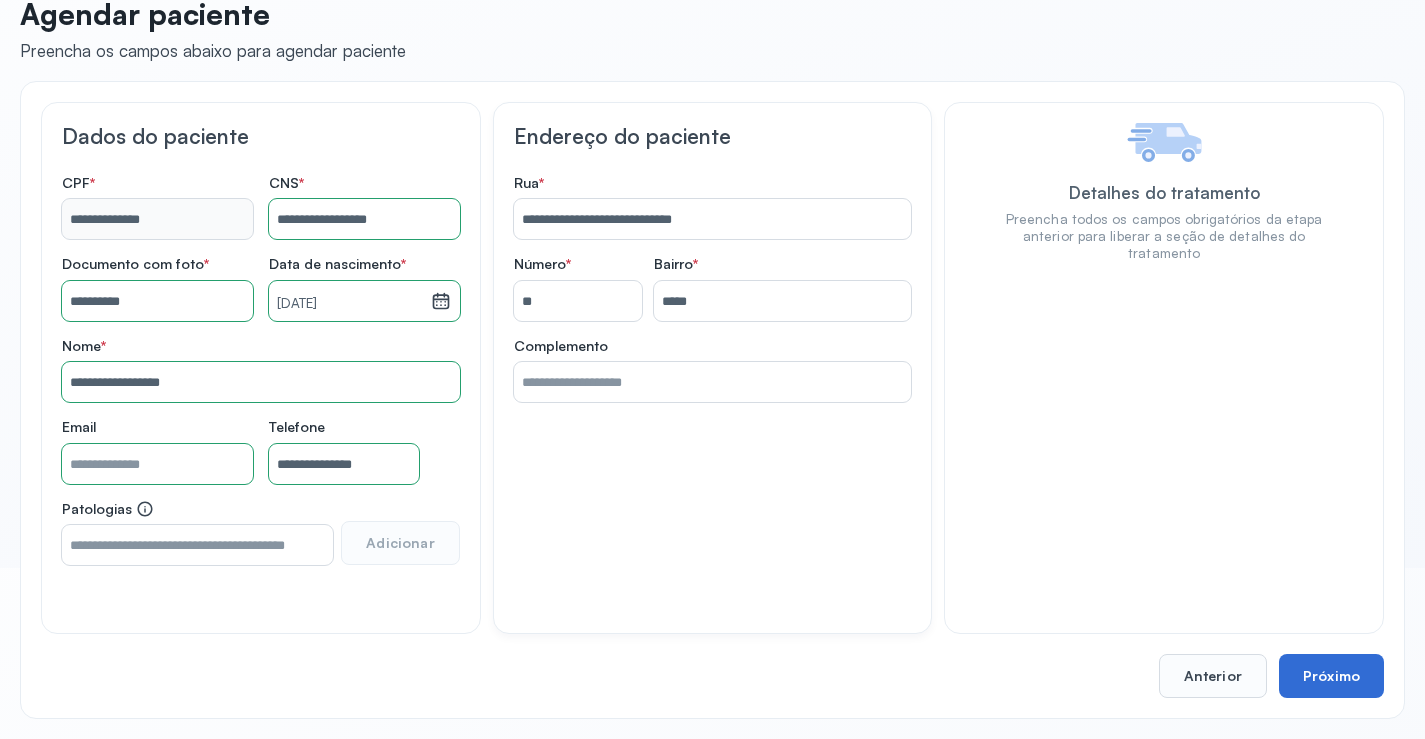 click on "Próximo" at bounding box center [1331, 676] 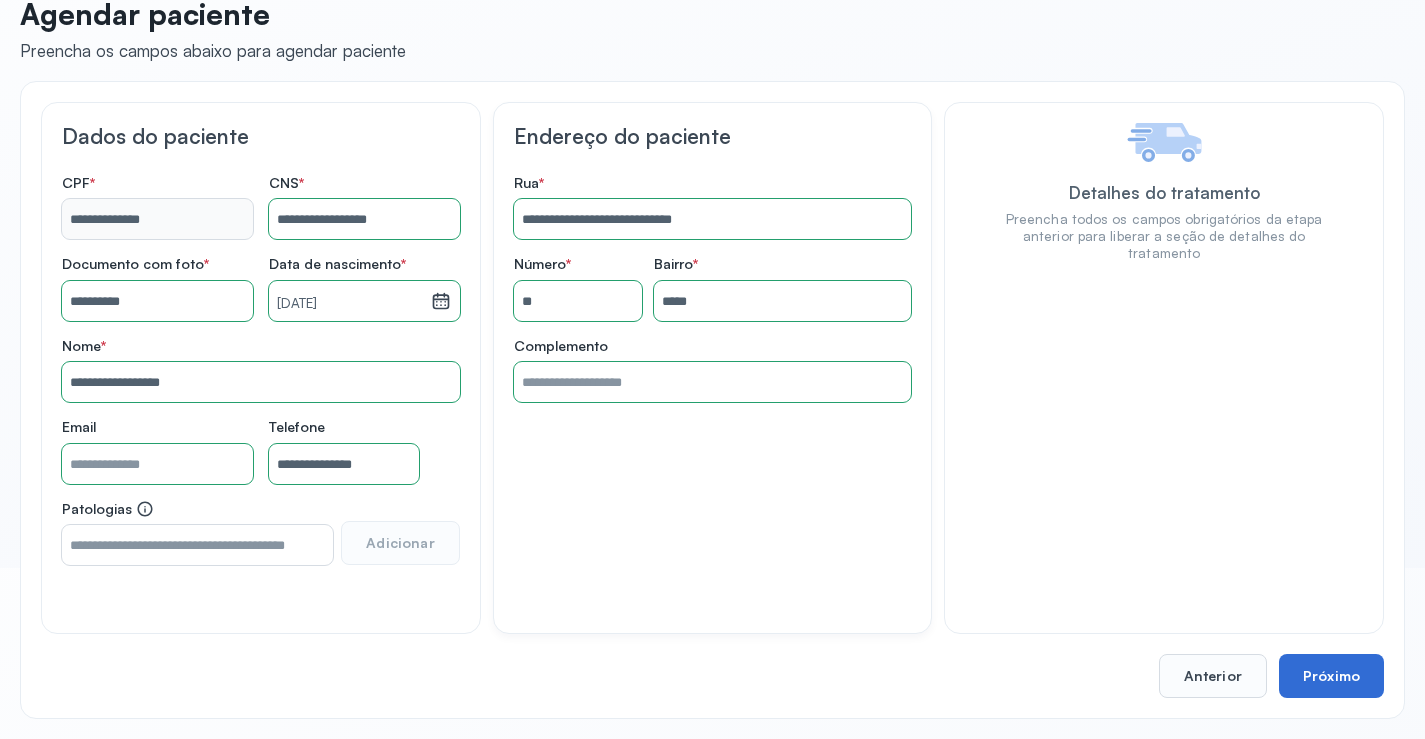 click on "Próximo" at bounding box center [1331, 676] 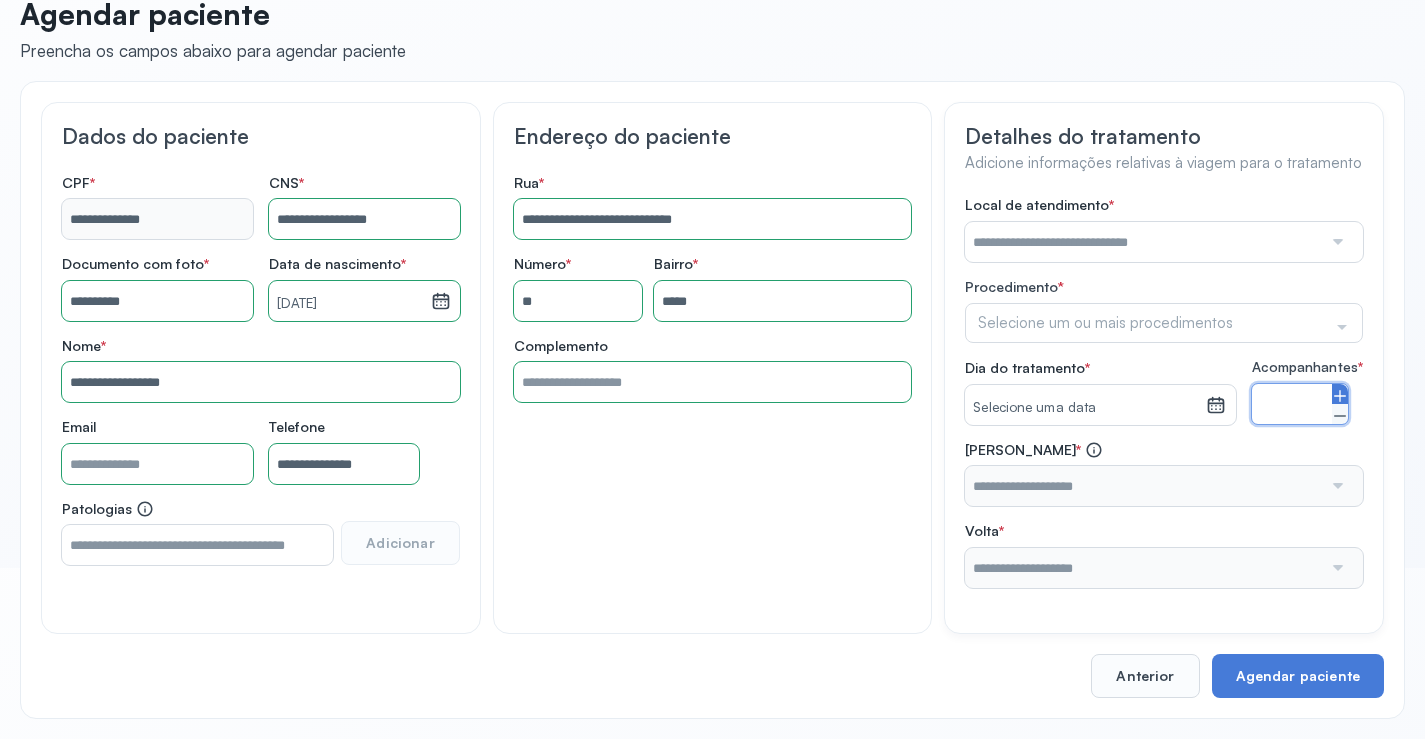 click 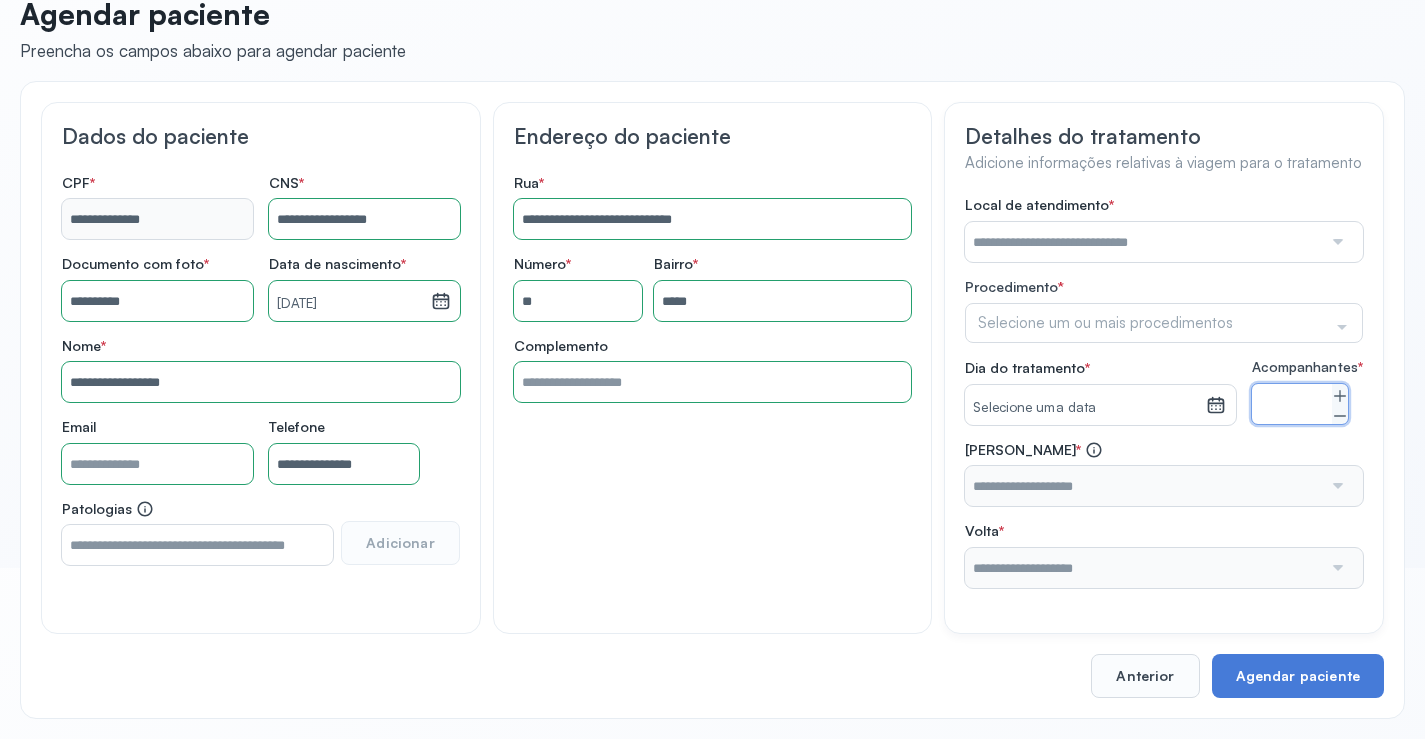 click at bounding box center [1336, 242] 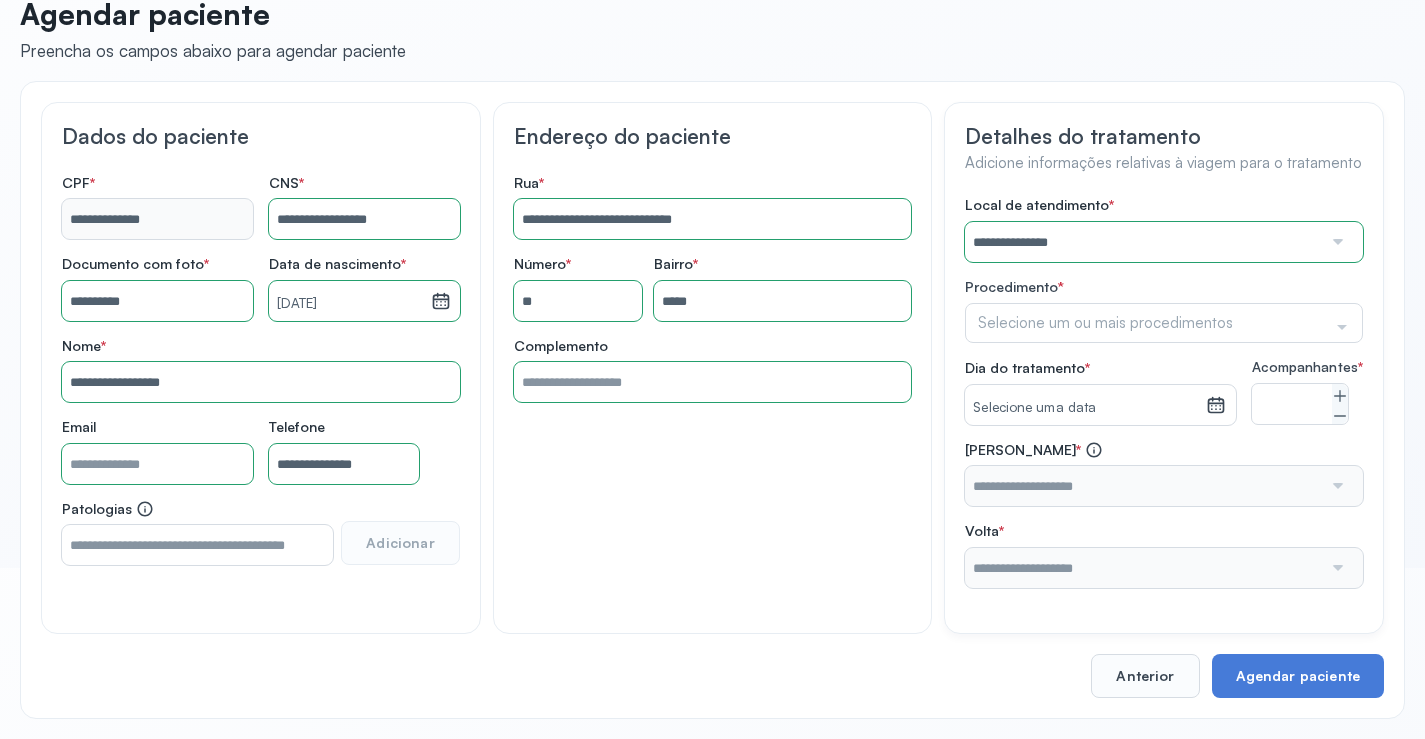 click on "**********" at bounding box center [1164, 392] 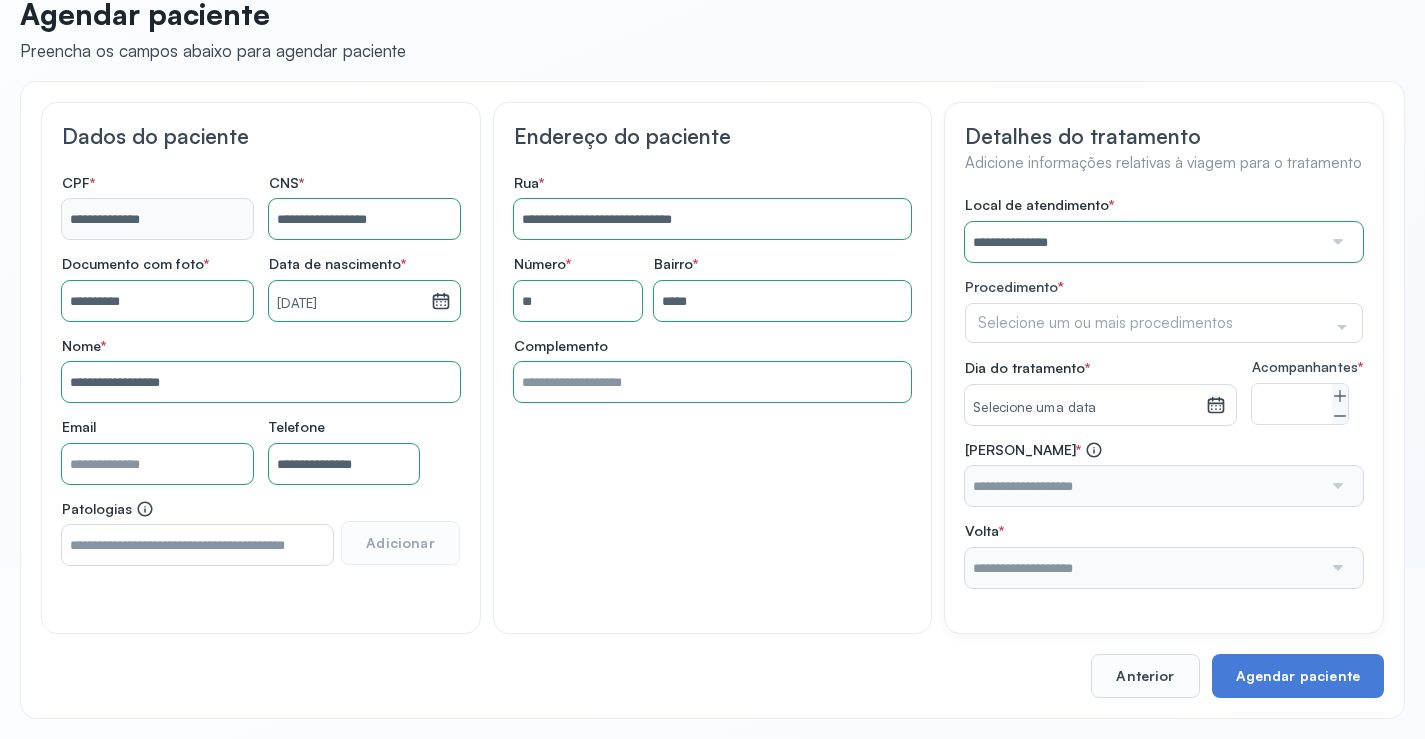 click at bounding box center [1336, 242] 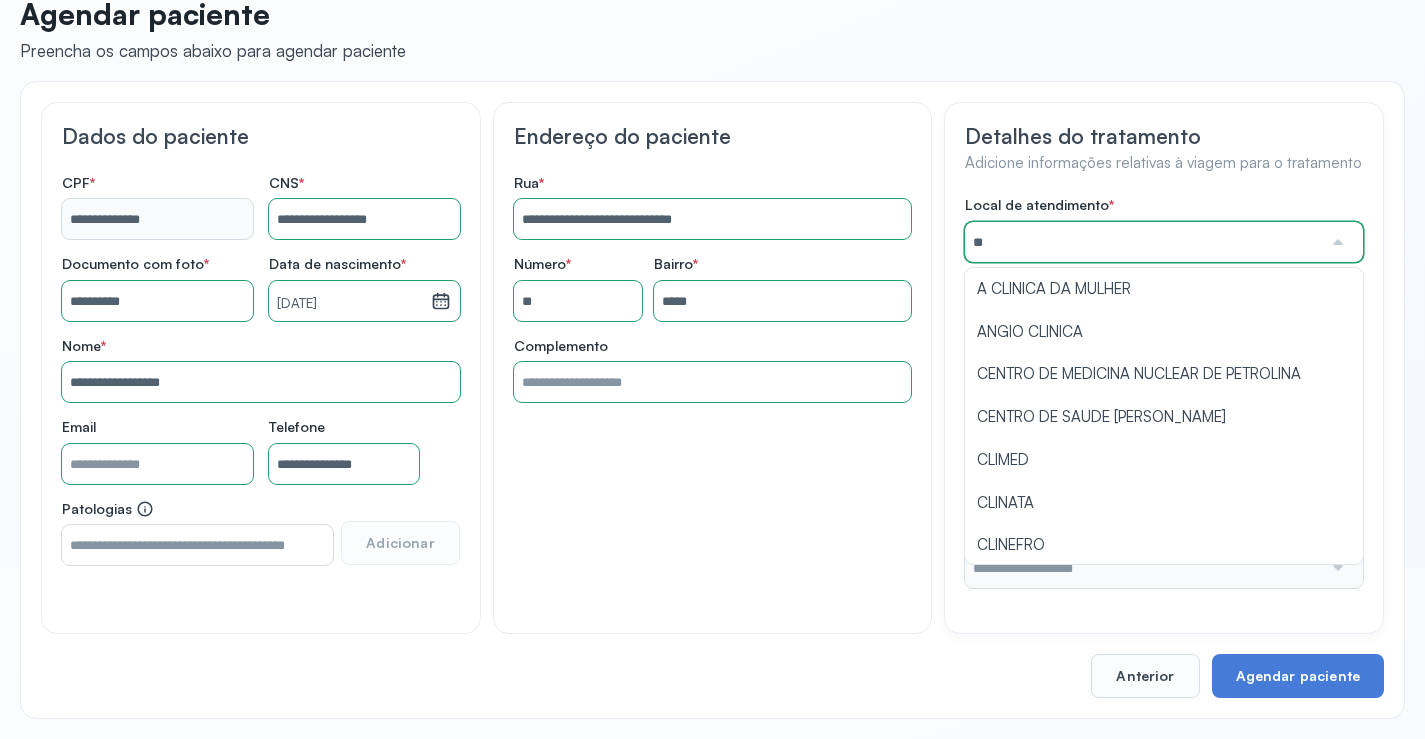type on "*" 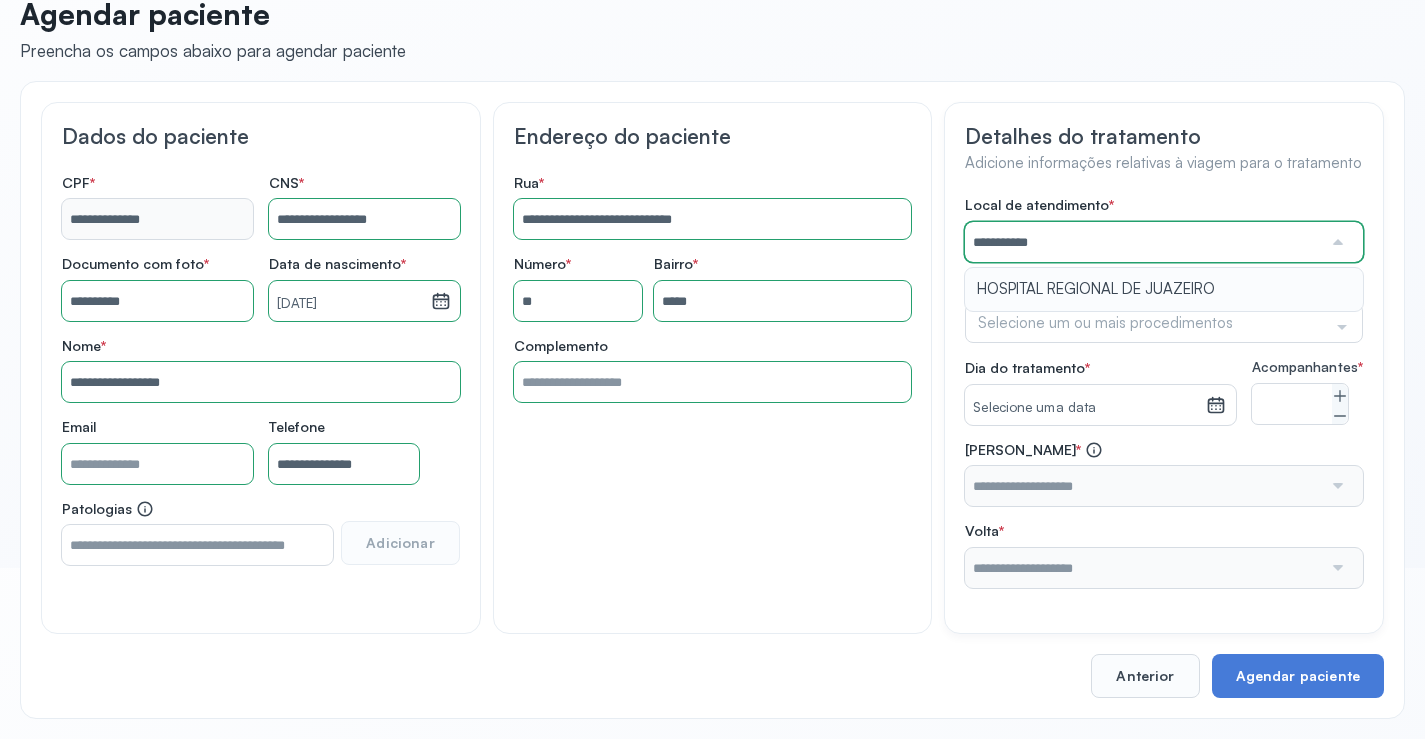 type on "**********" 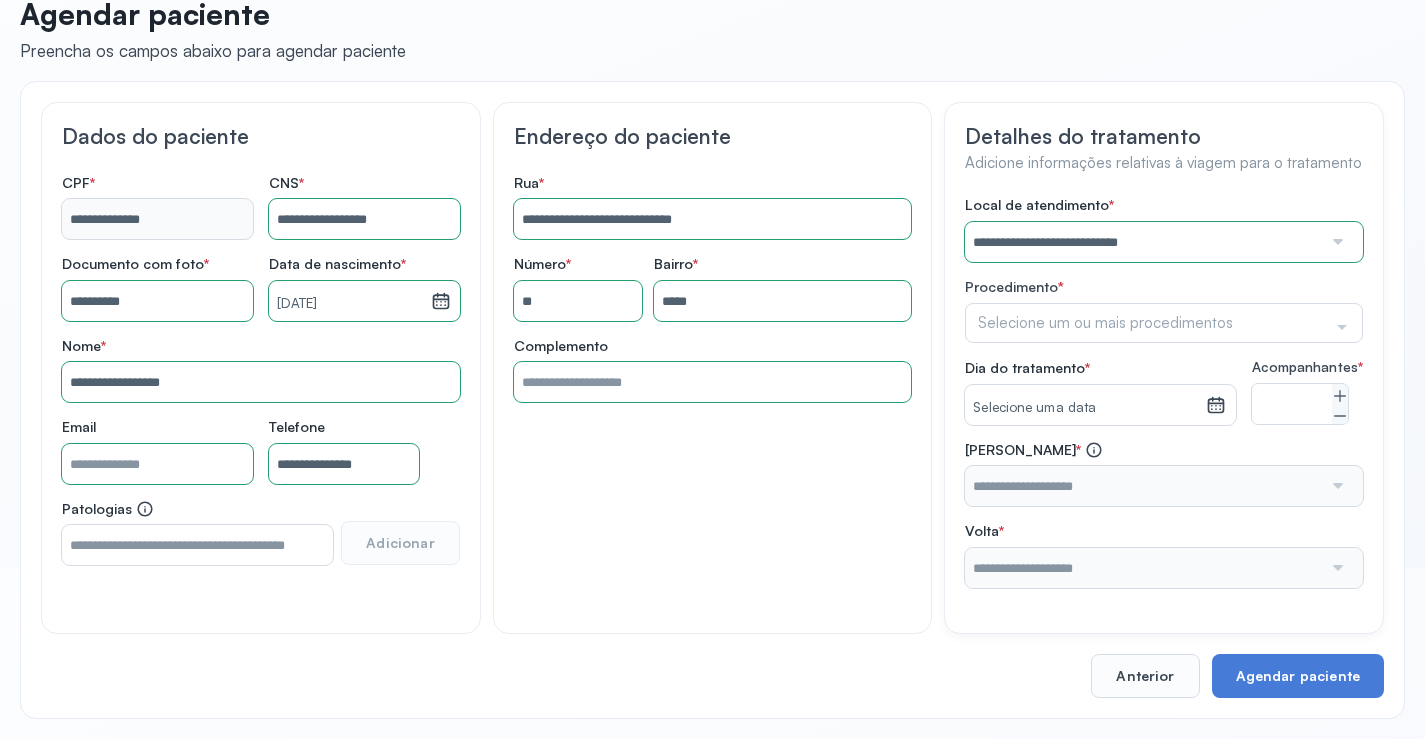 click on "**********" at bounding box center (1164, 392) 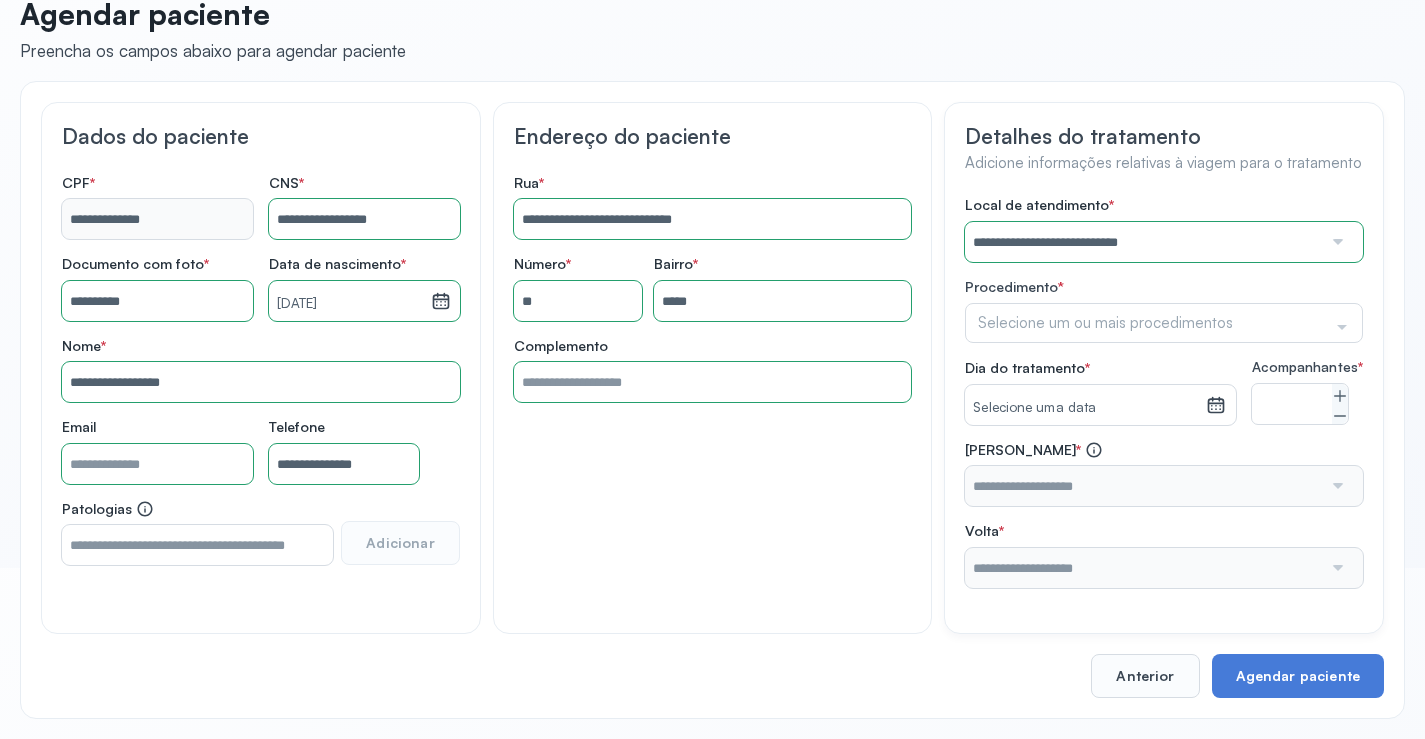 click 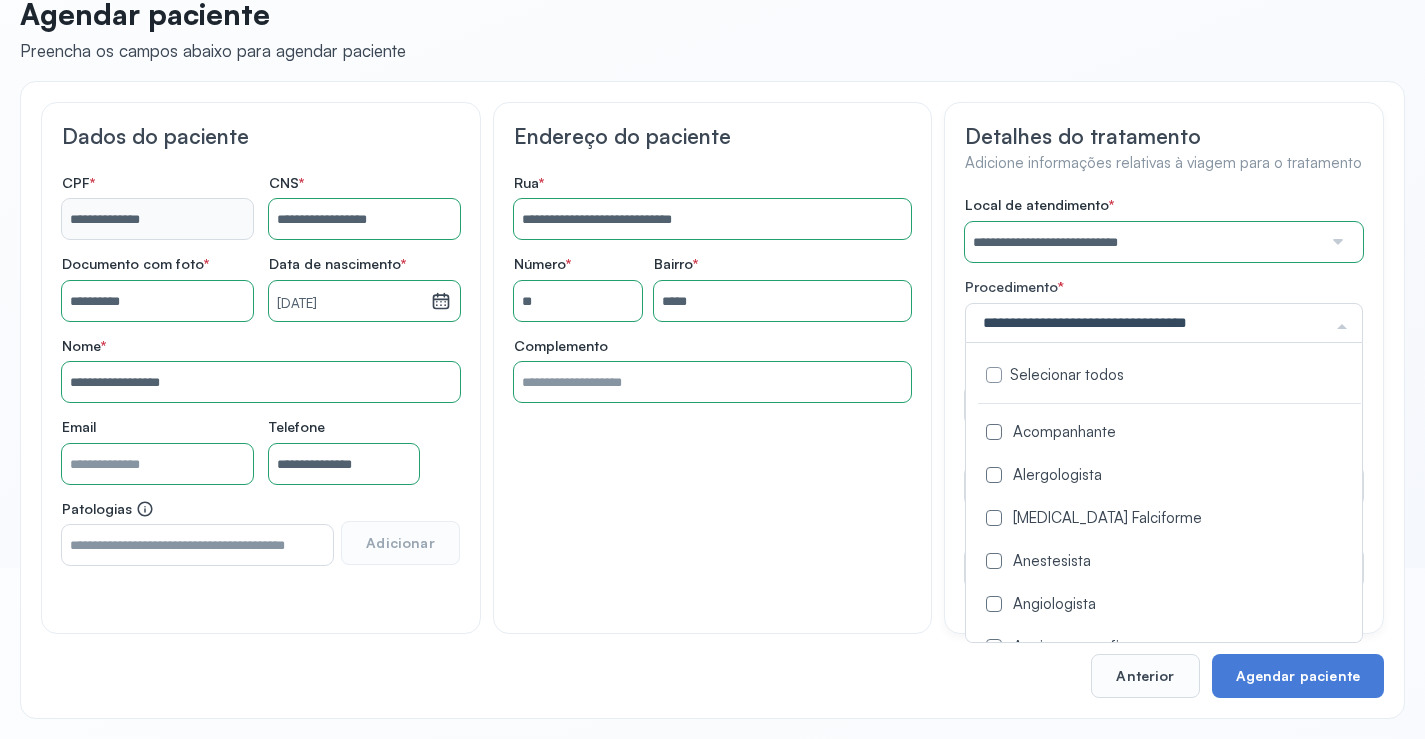 click 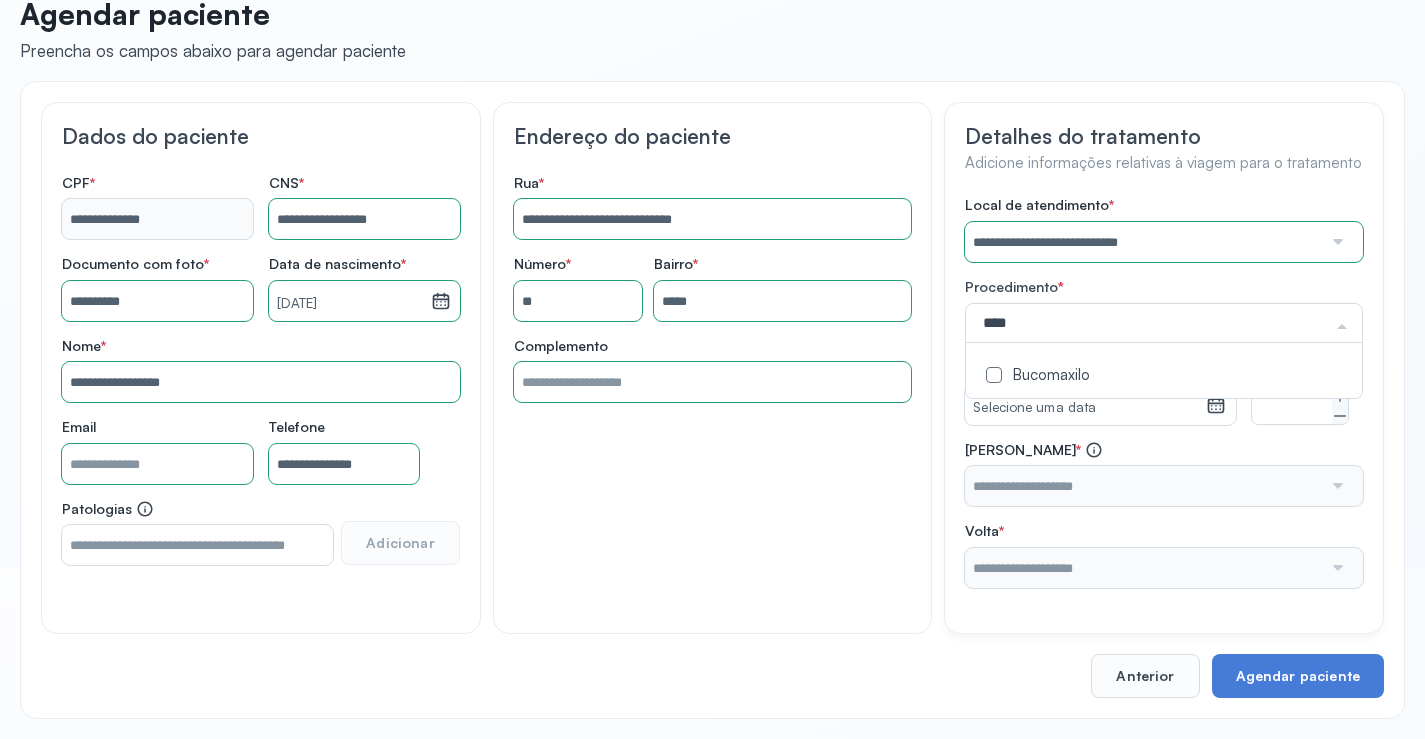 click at bounding box center [994, 375] 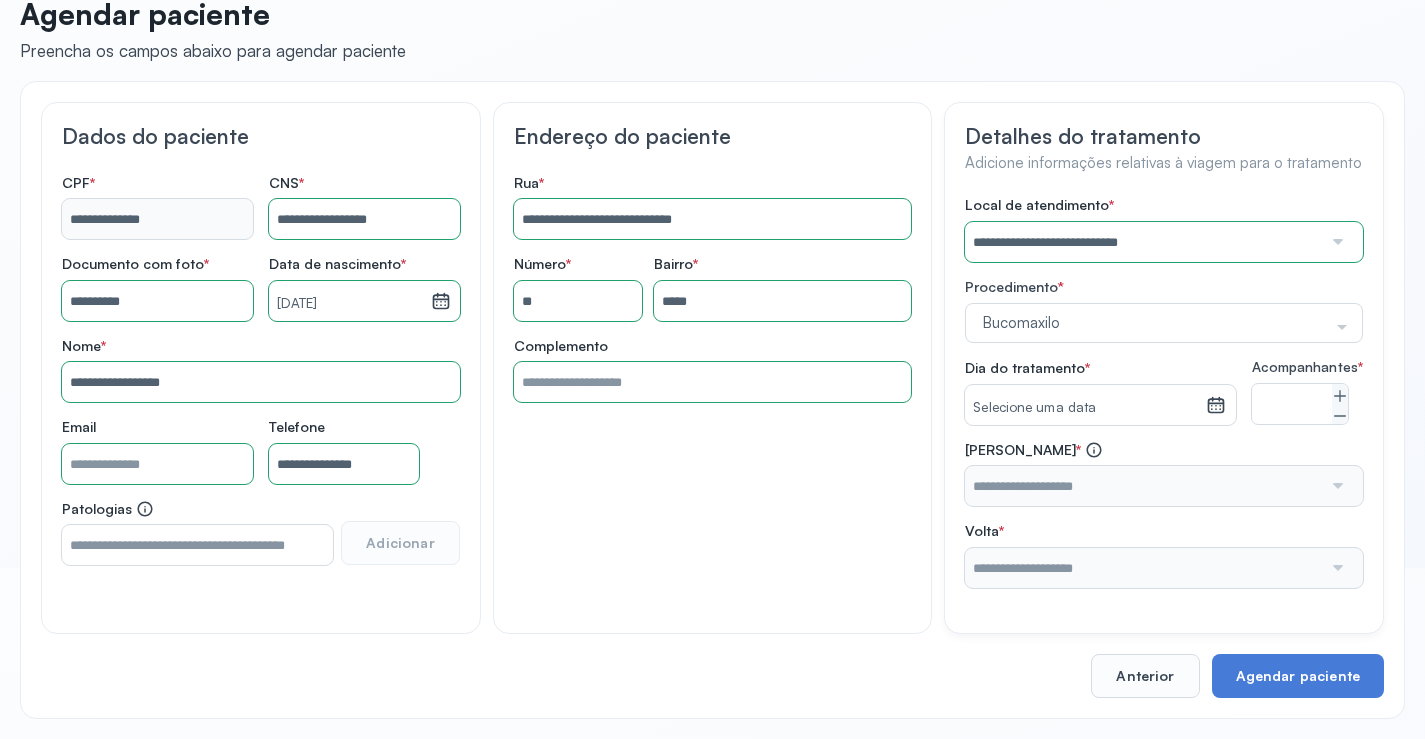 click on "**********" 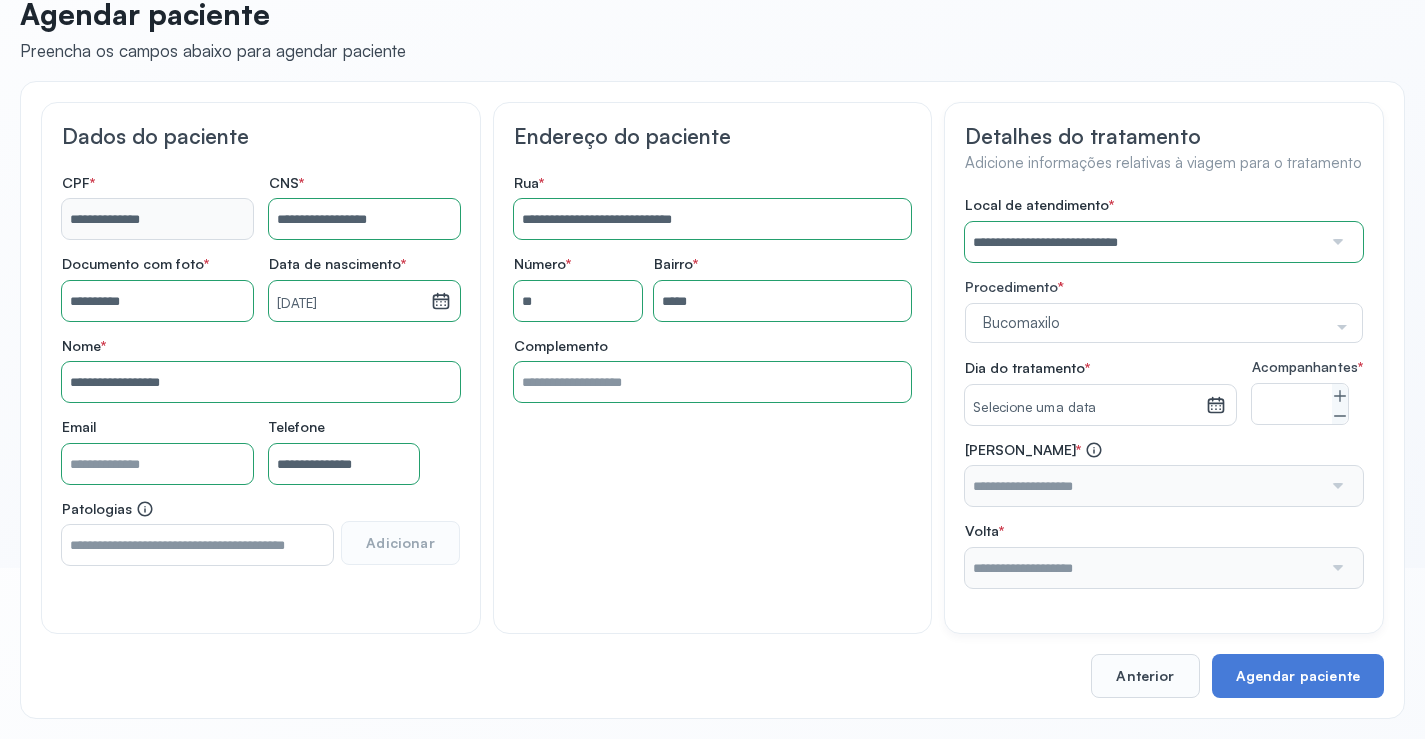 click 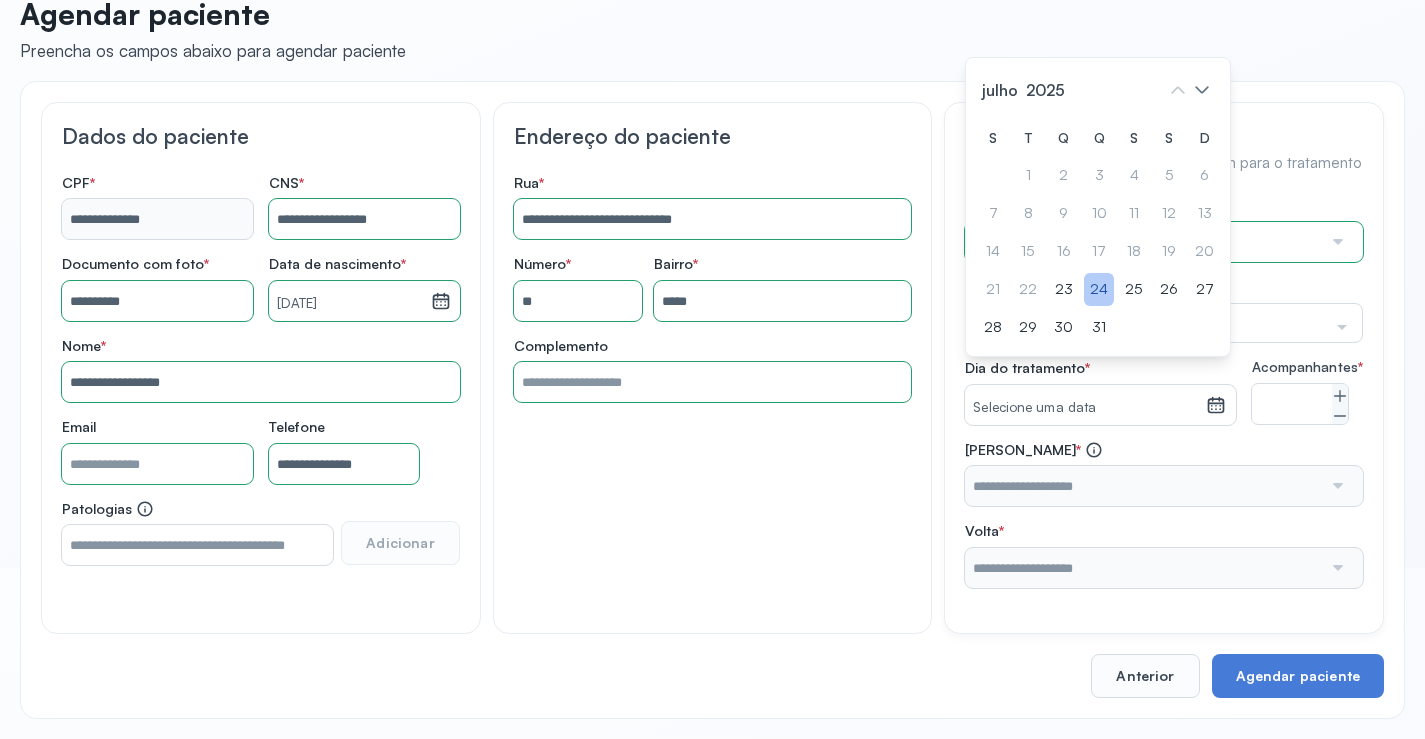 click on "24" 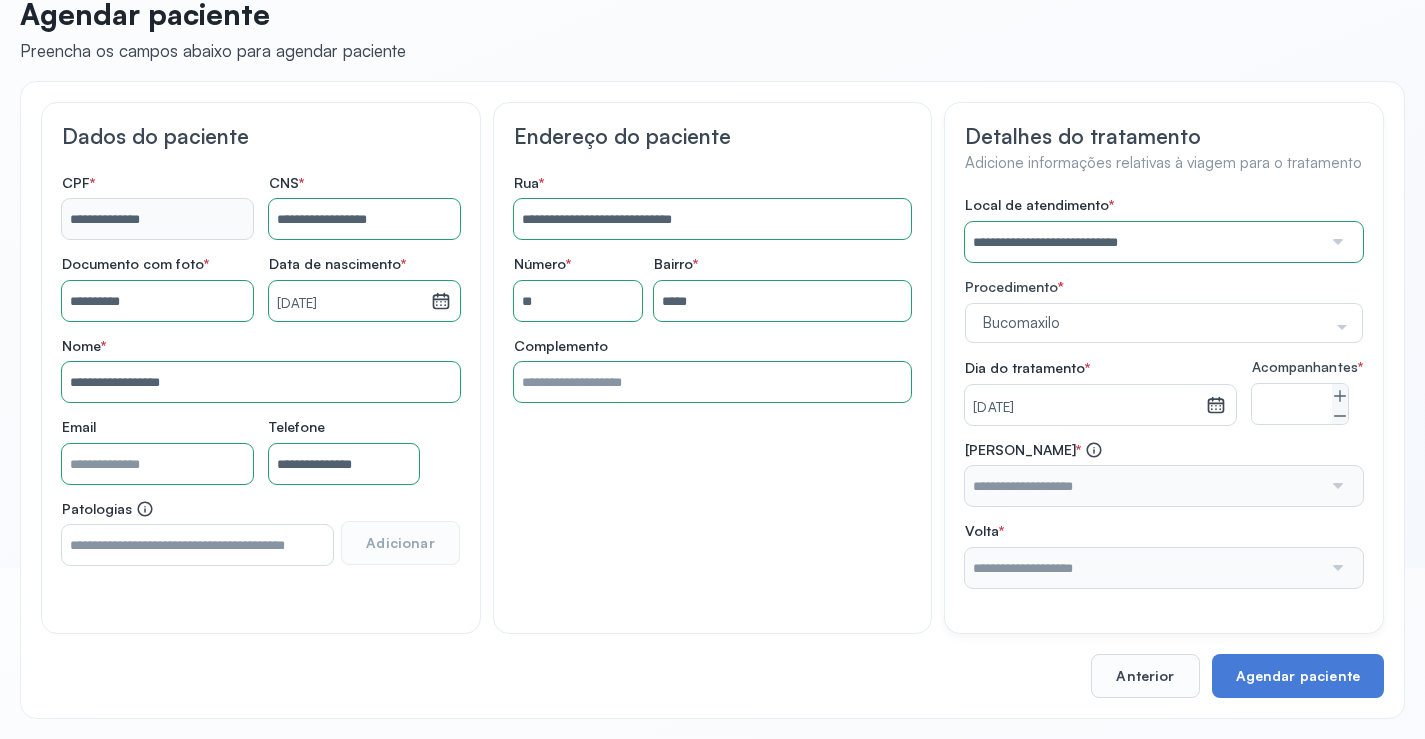 scroll, scrollTop: 186, scrollLeft: 0, axis: vertical 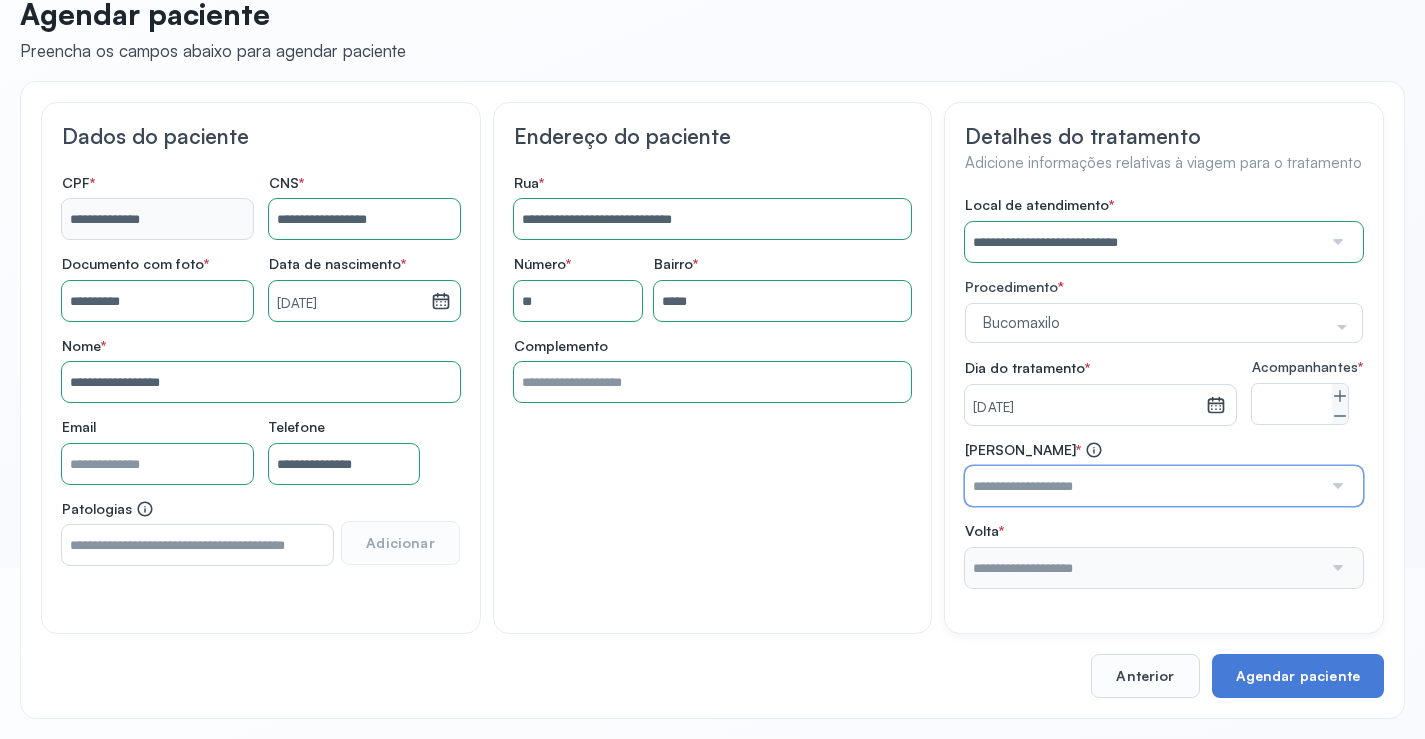 click at bounding box center [1143, 486] 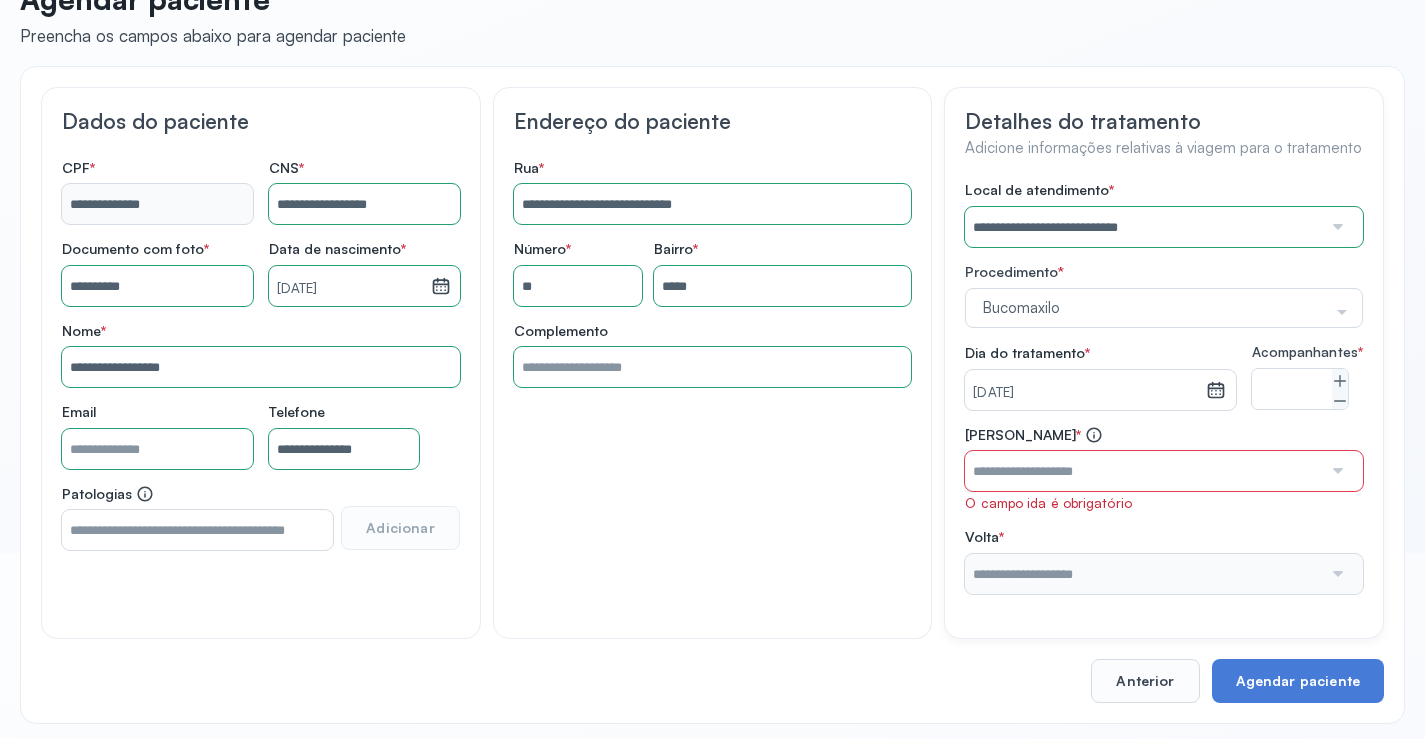 click on "**********" 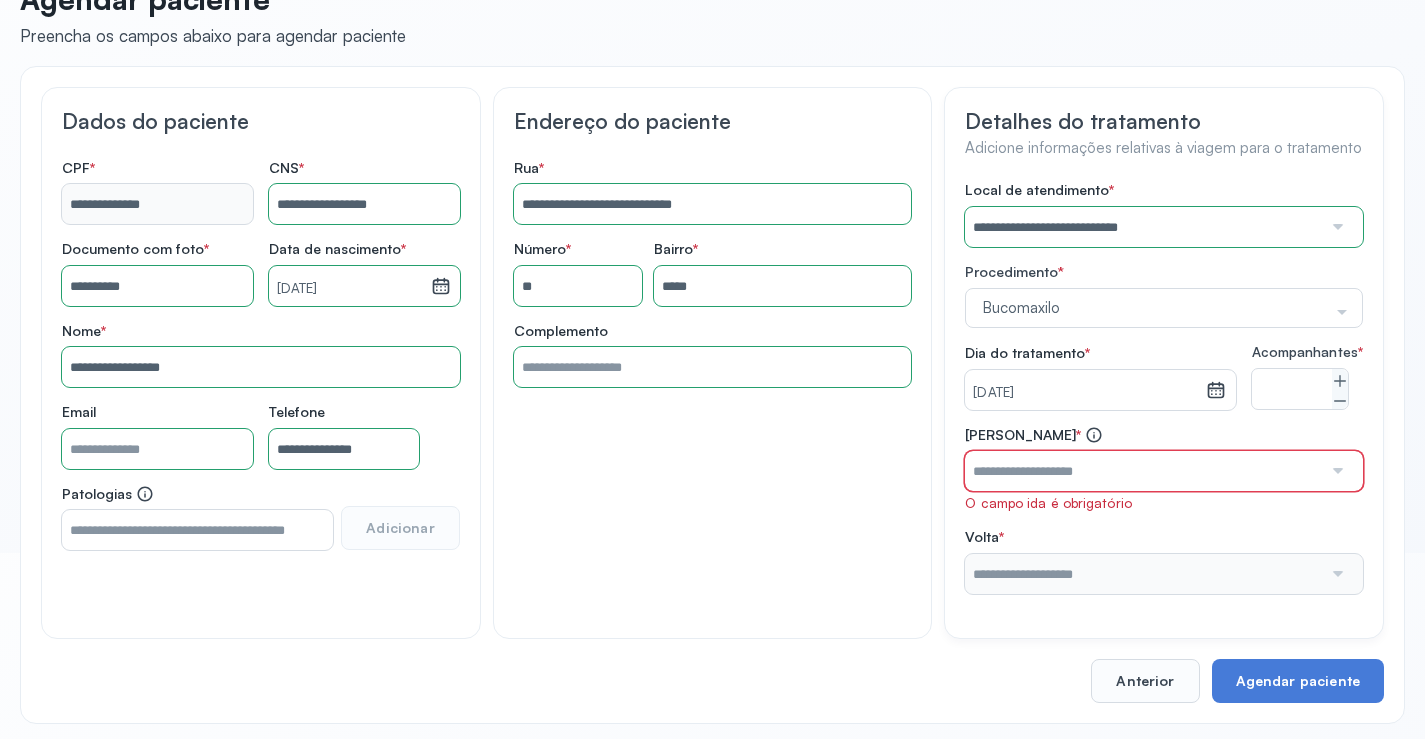 click at bounding box center (1143, 471) 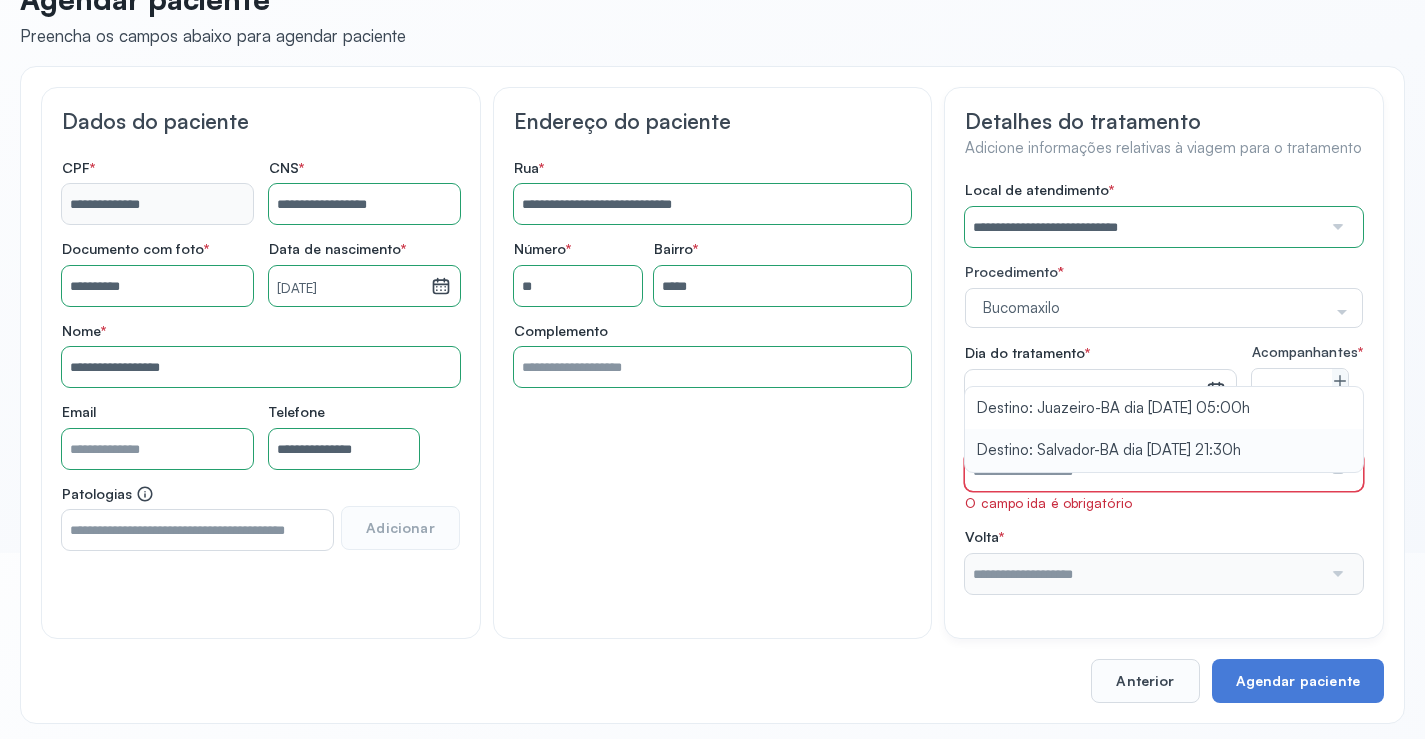 scroll, scrollTop: 207, scrollLeft: 0, axis: vertical 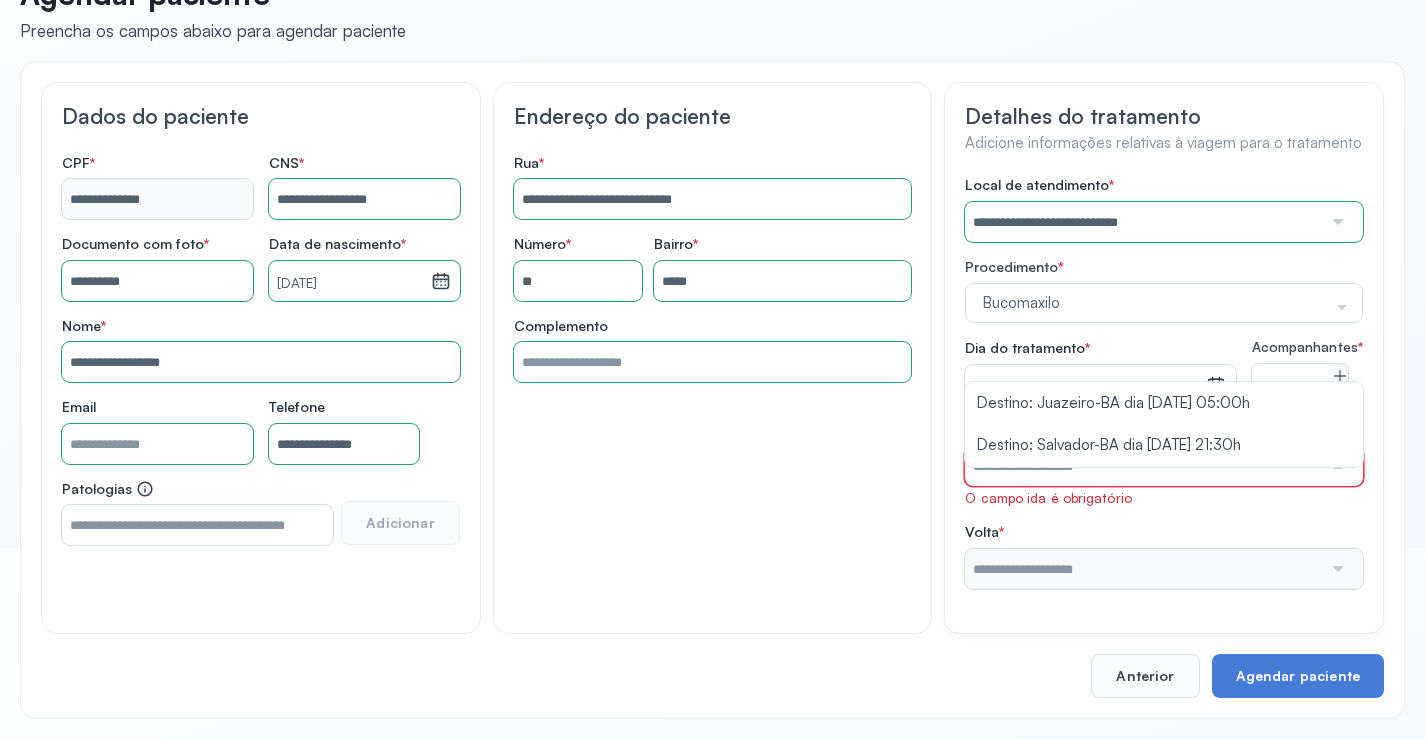 click 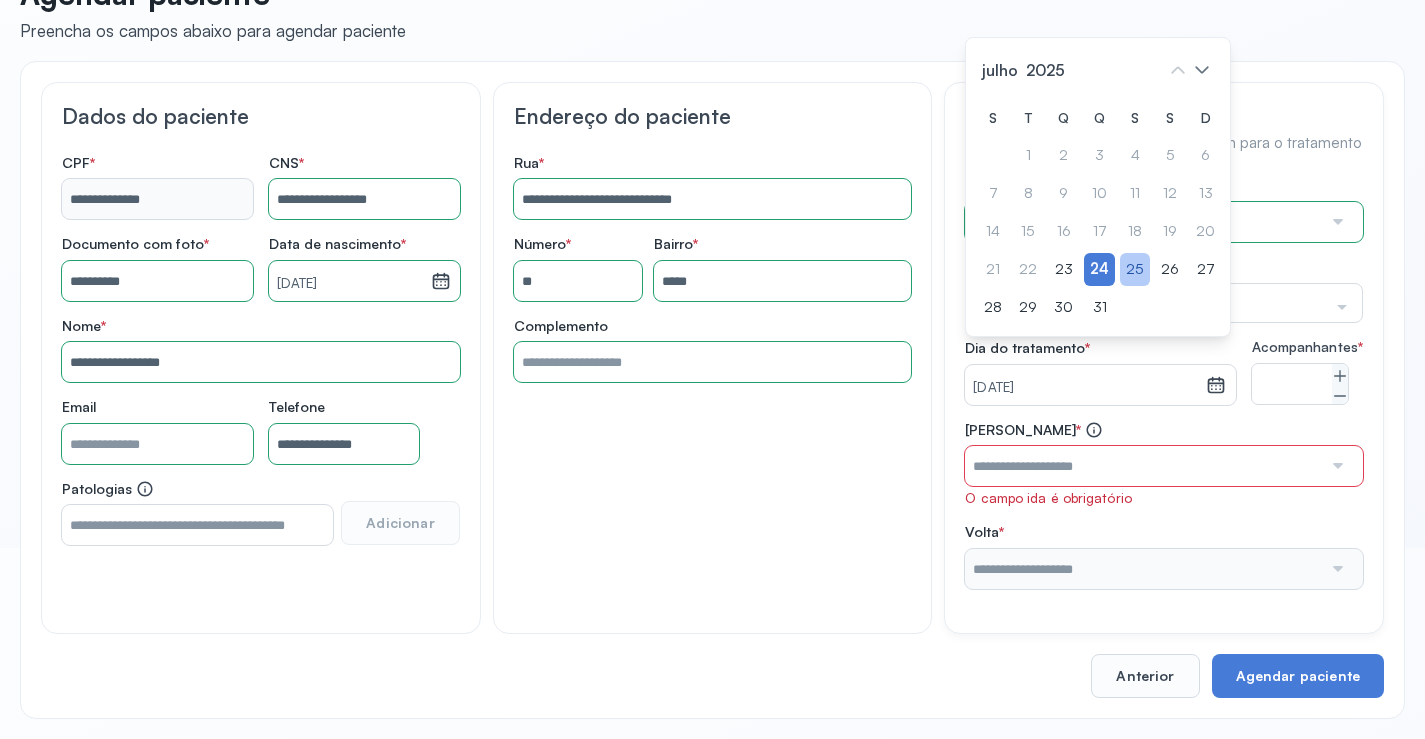 click on "25" 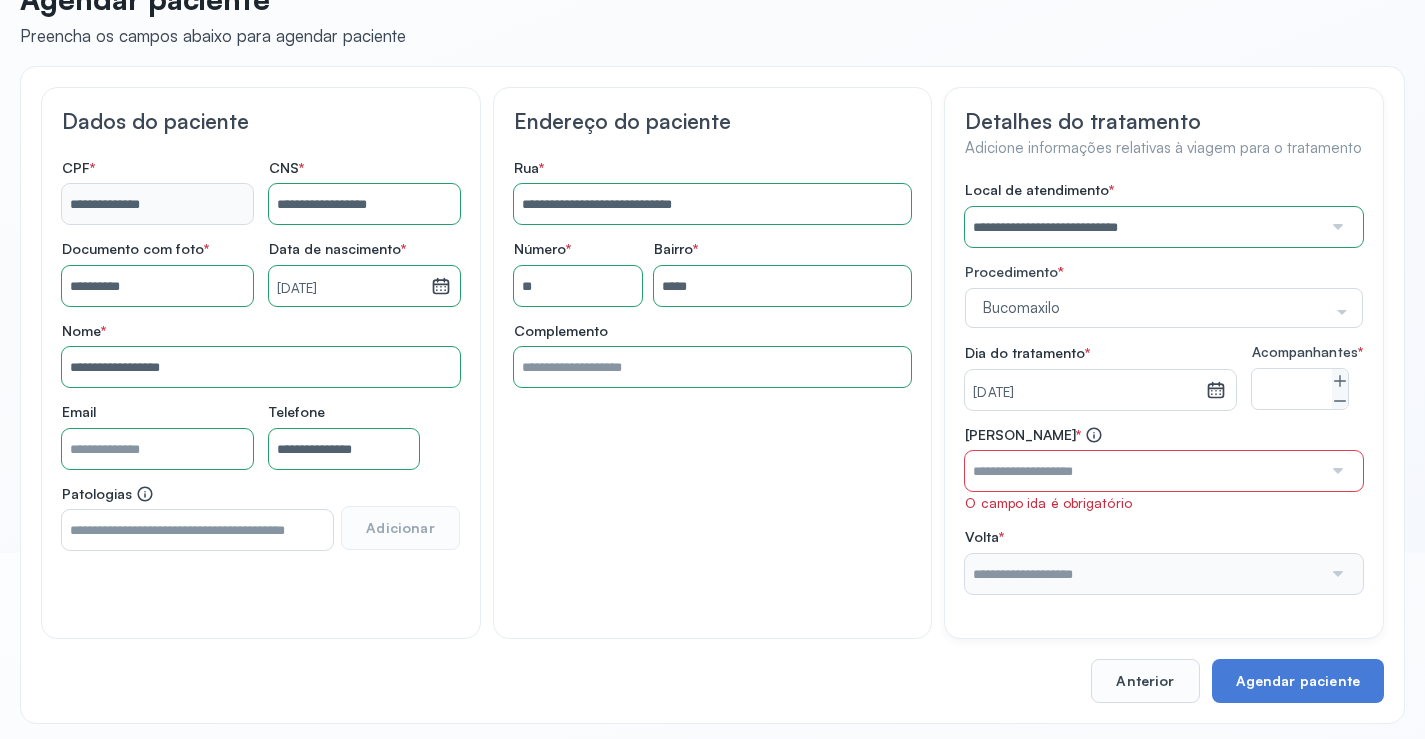 scroll, scrollTop: 207, scrollLeft: 0, axis: vertical 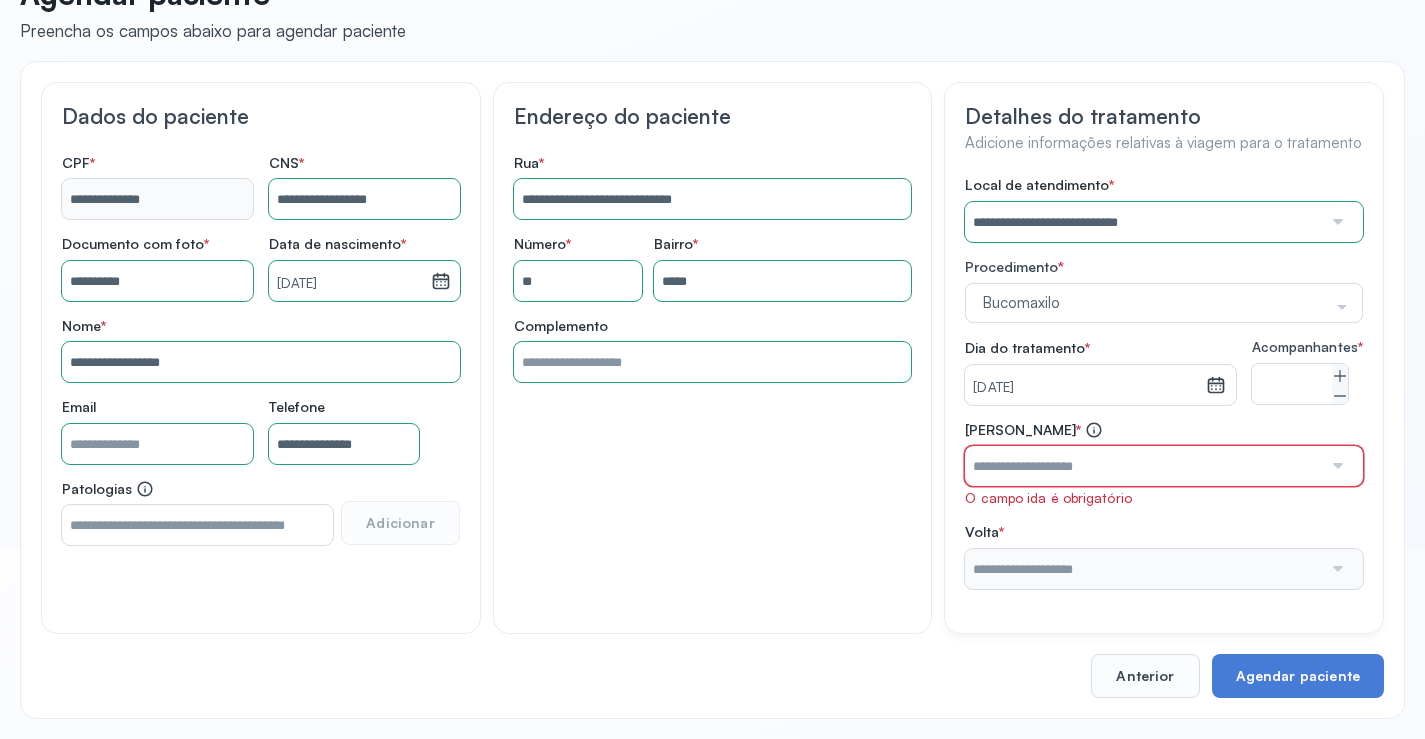 click at bounding box center [1143, 466] 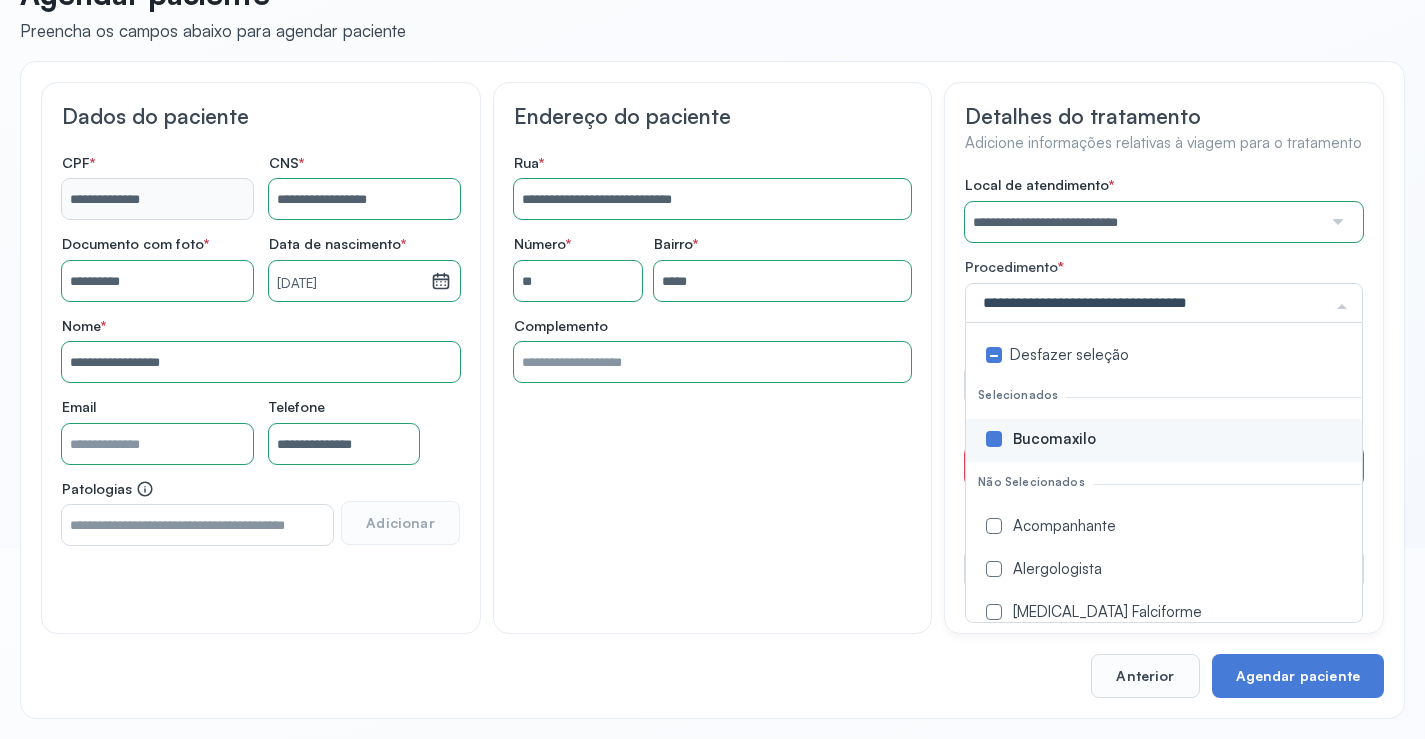 click on "Desfazer seleção" 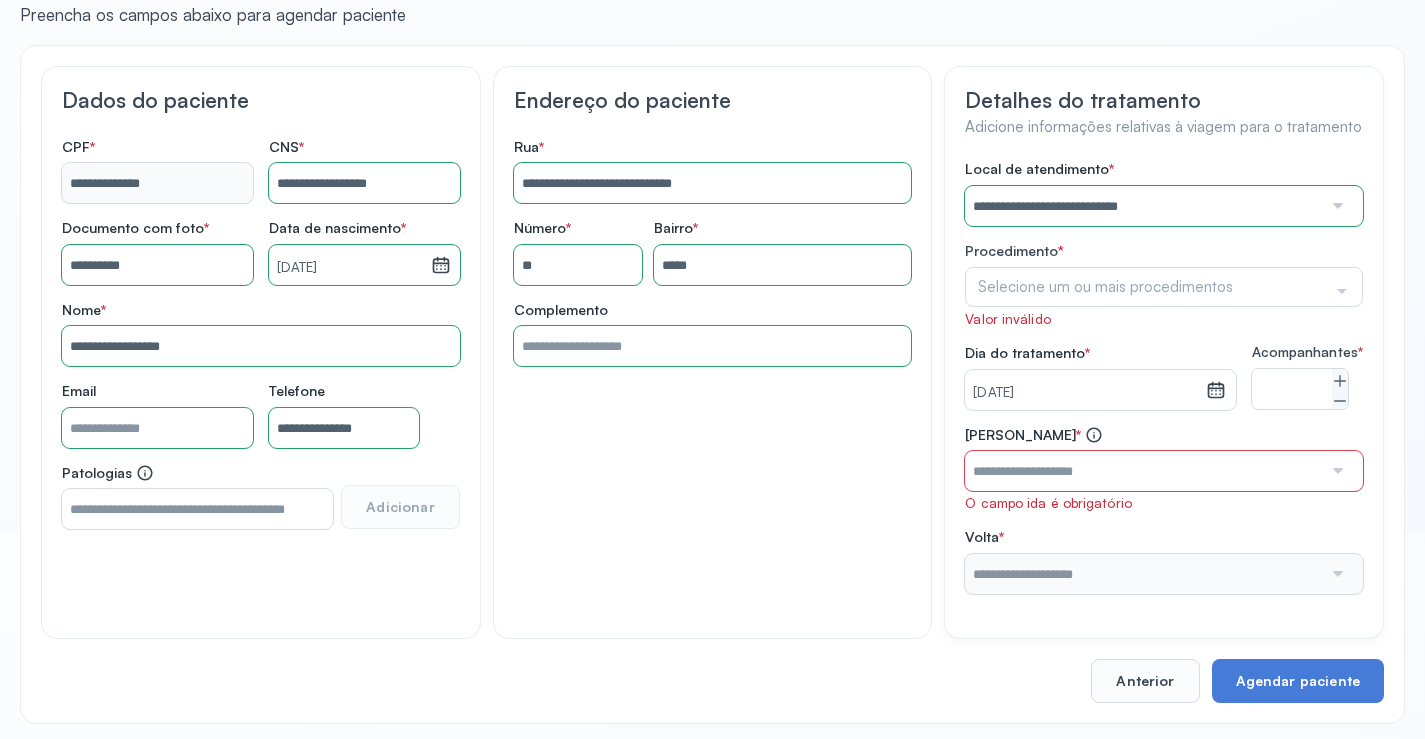 click 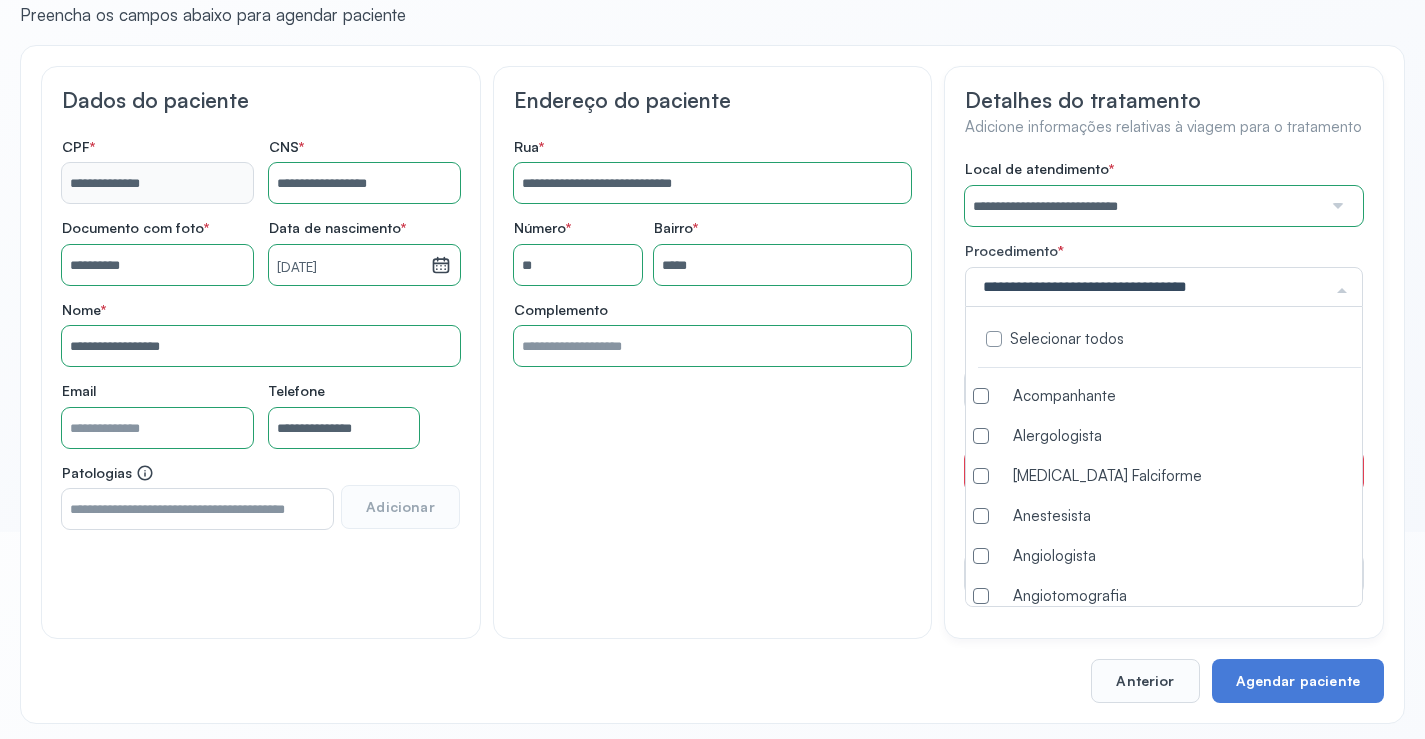 click 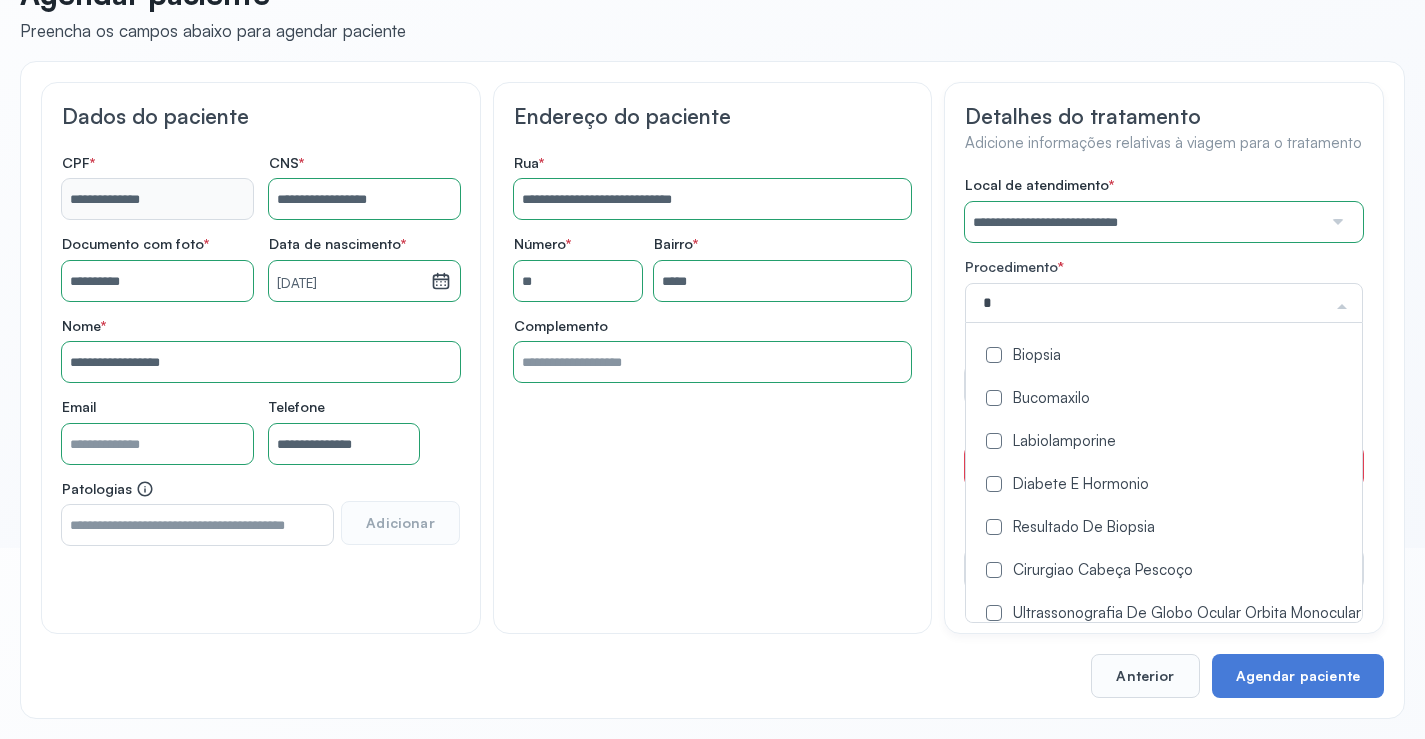 type on "**" 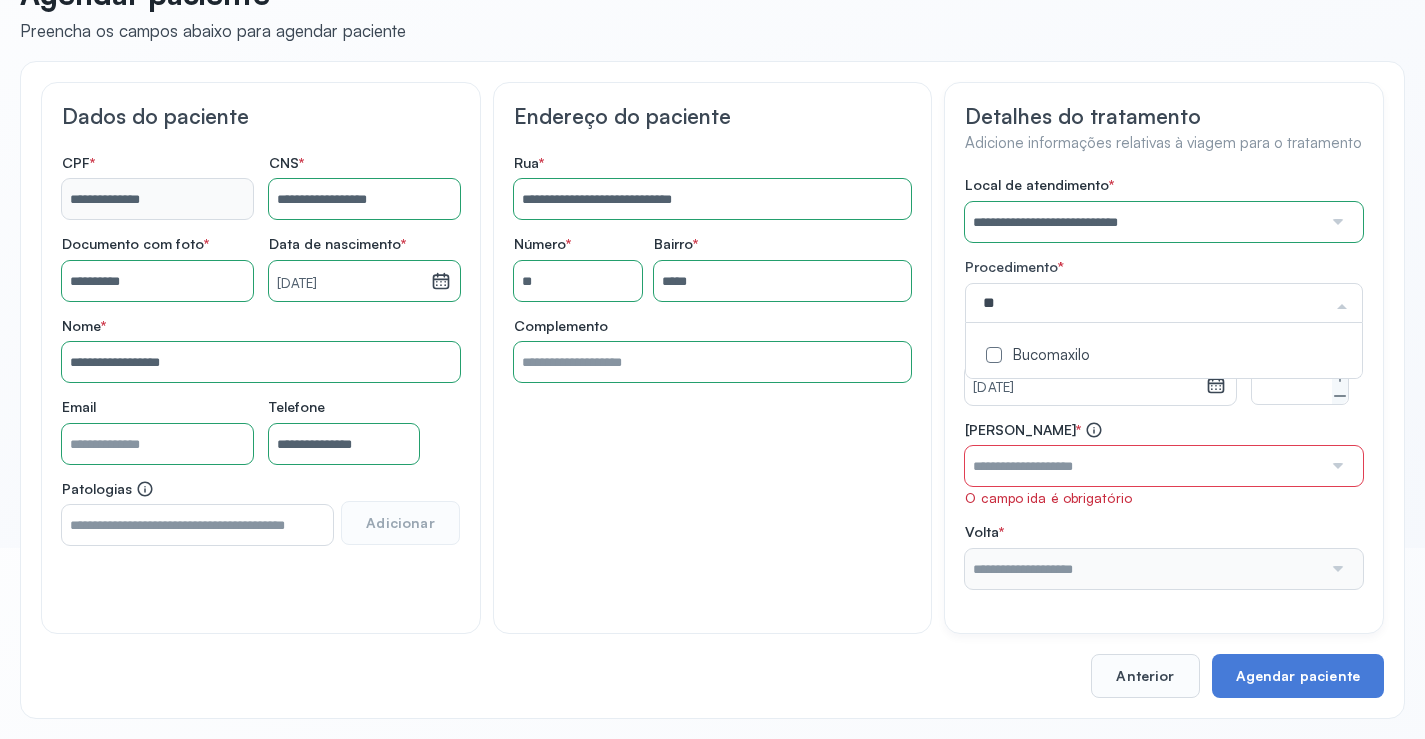 click at bounding box center [994, 355] 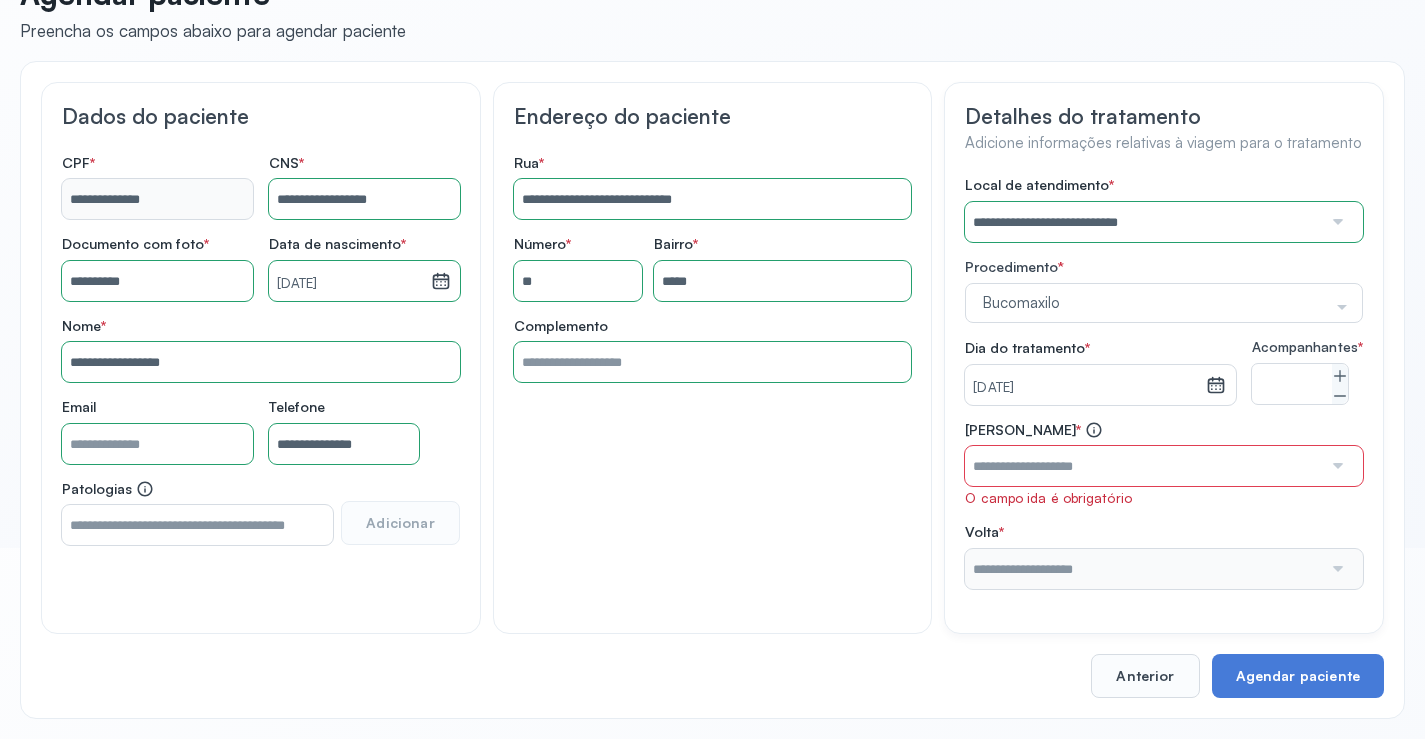 click on "**********" at bounding box center [1164, 382] 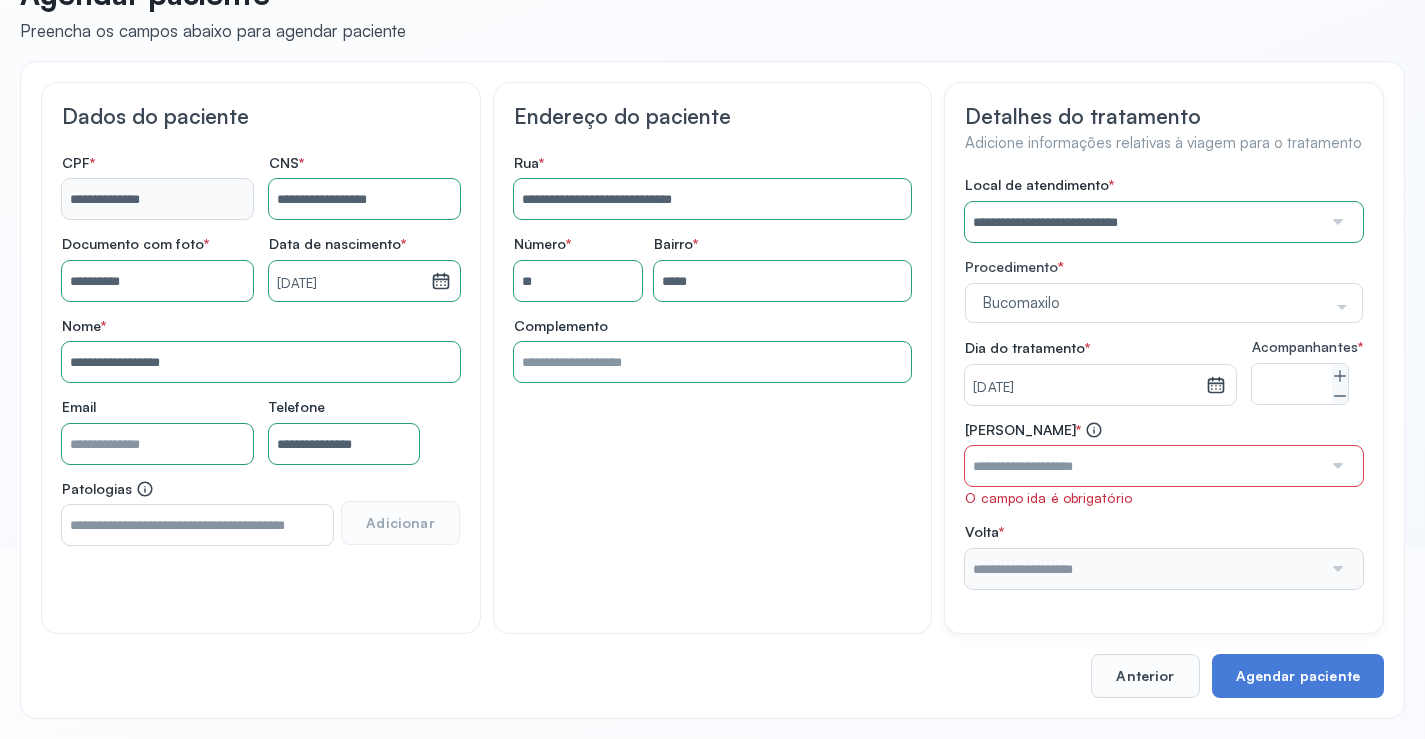 click 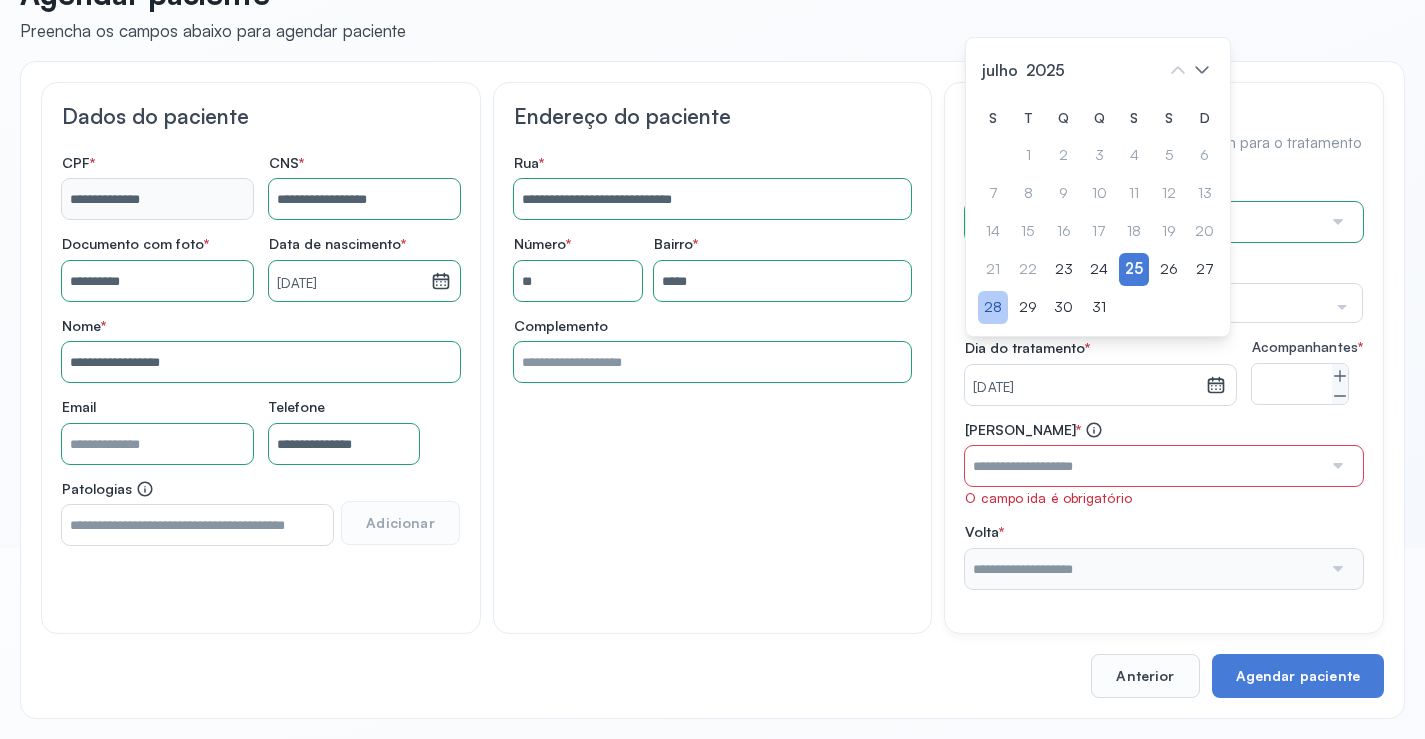 click on "28" 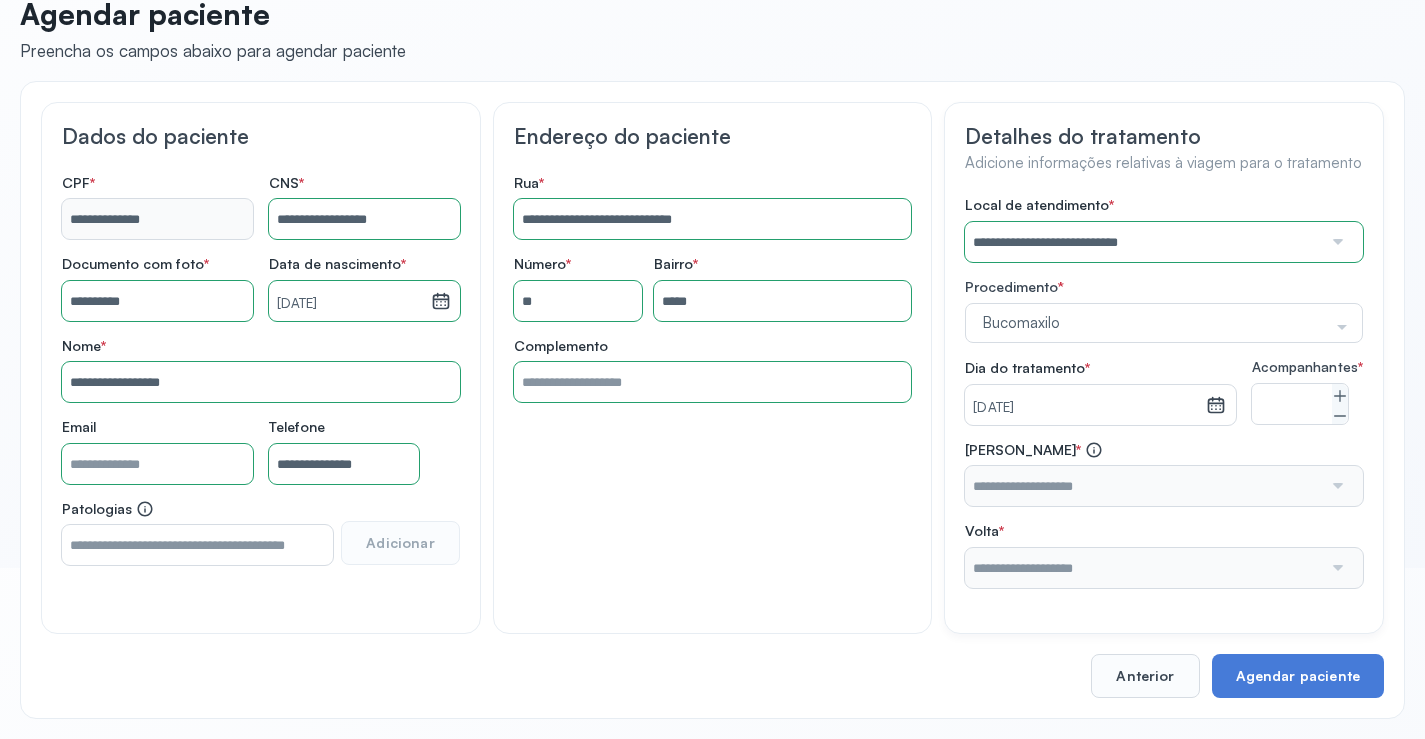 scroll, scrollTop: 207, scrollLeft: 0, axis: vertical 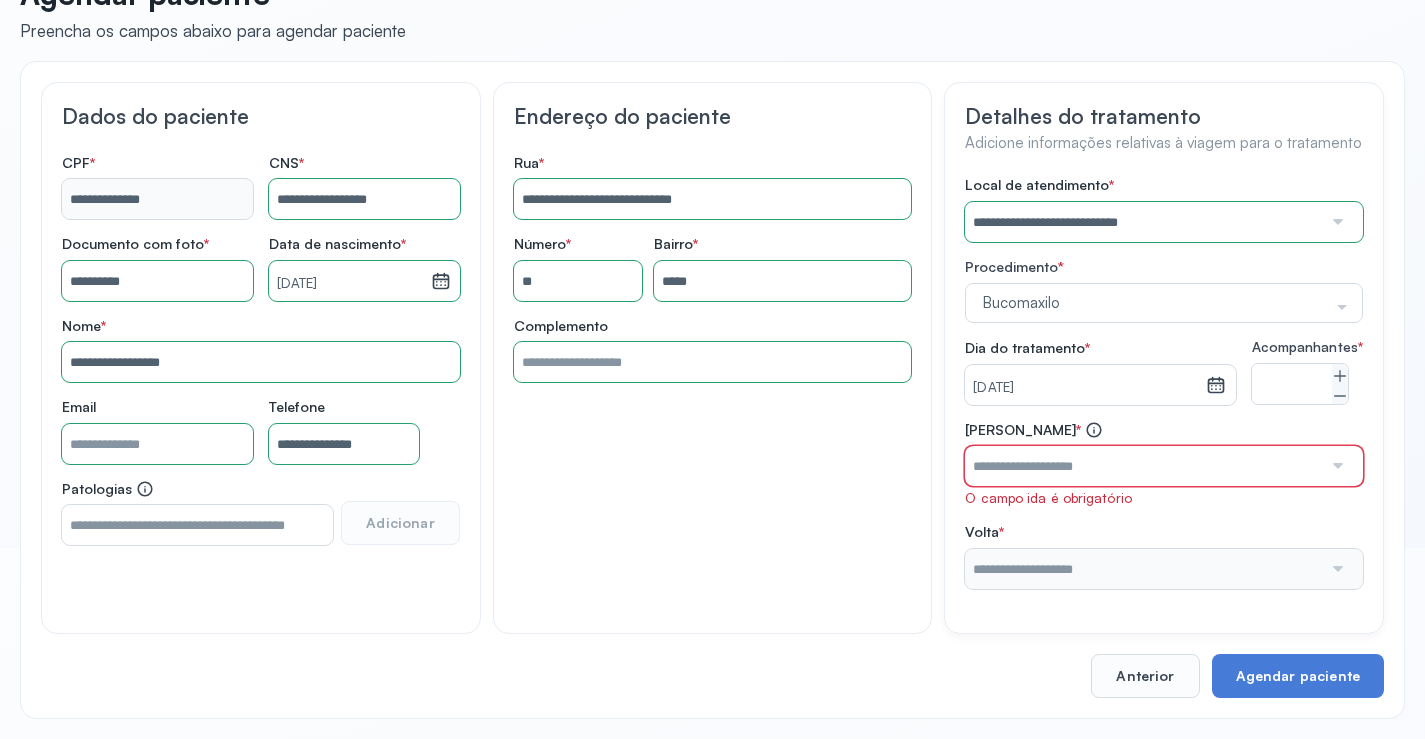 click at bounding box center (1143, 466) 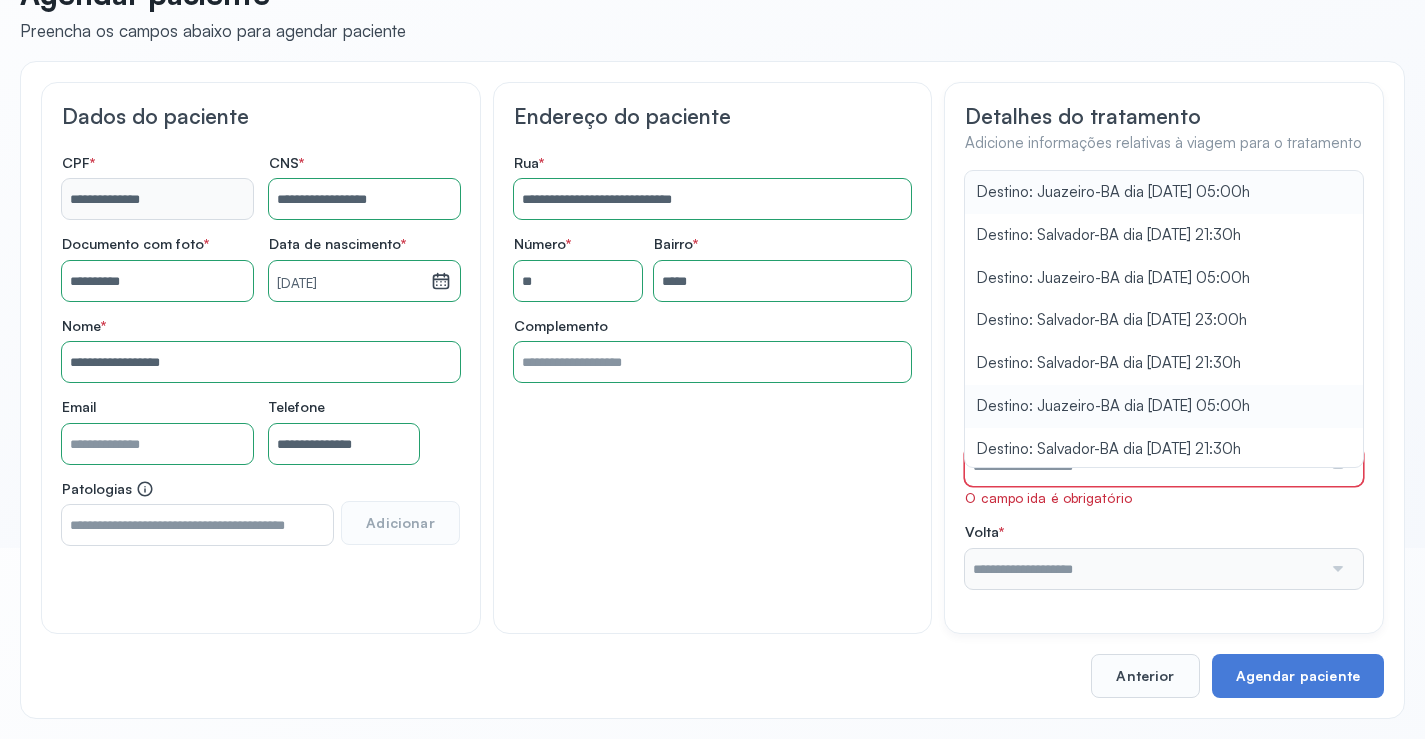 type on "**********" 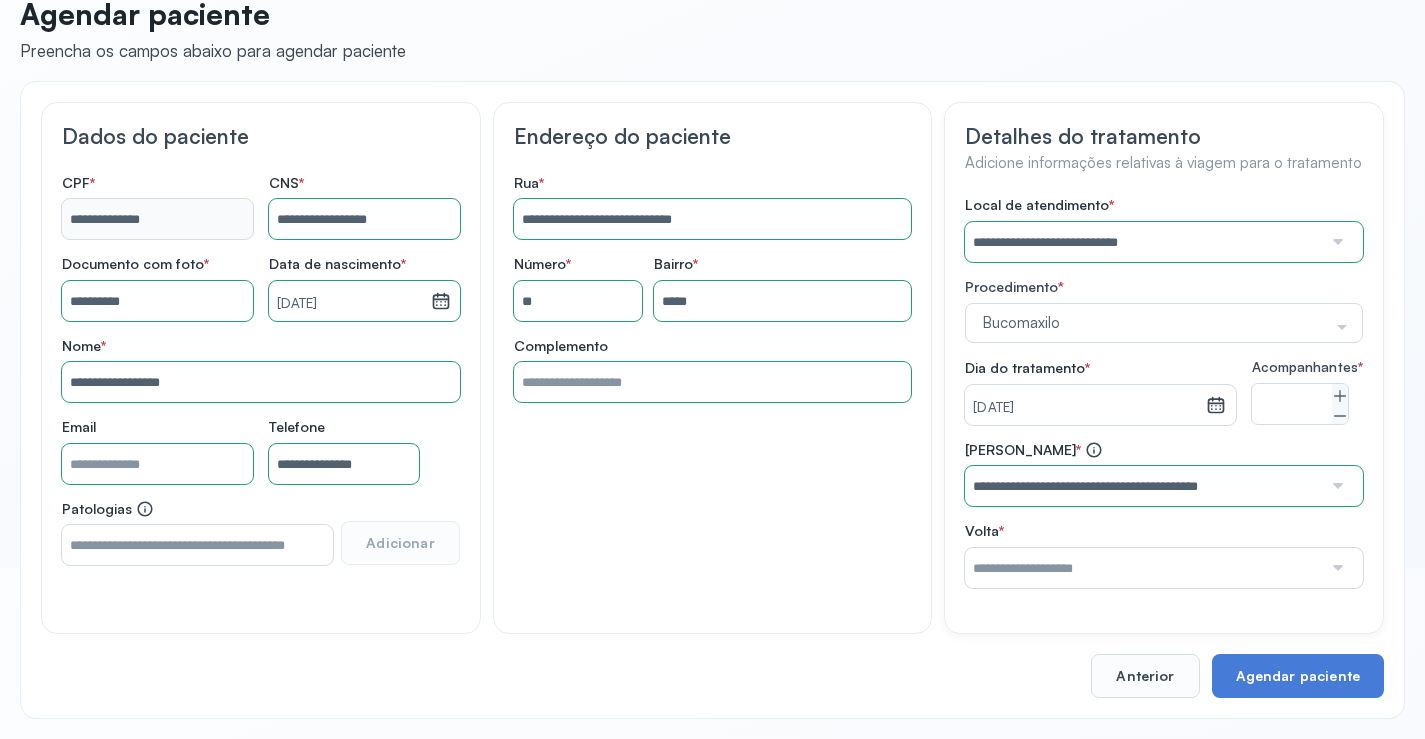 scroll, scrollTop: 186, scrollLeft: 0, axis: vertical 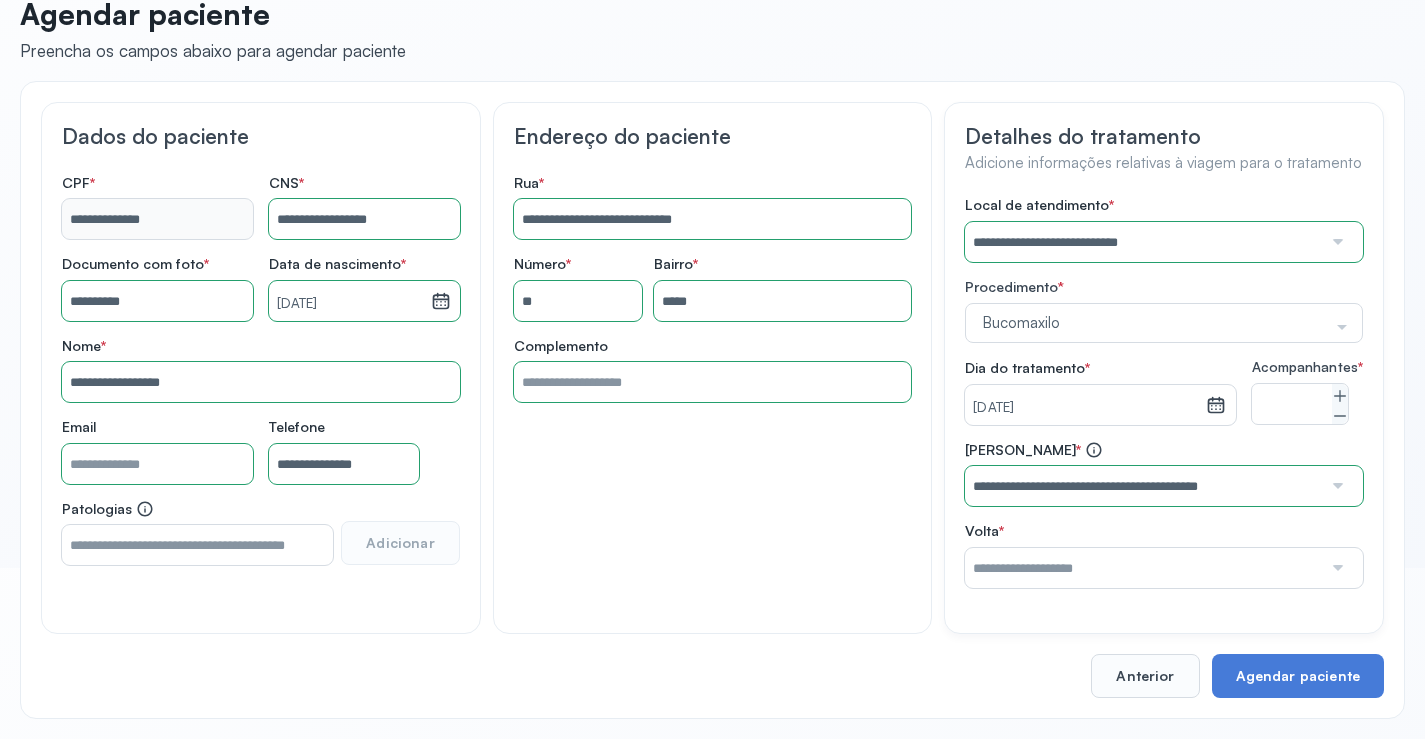 click on "**********" at bounding box center (1164, 392) 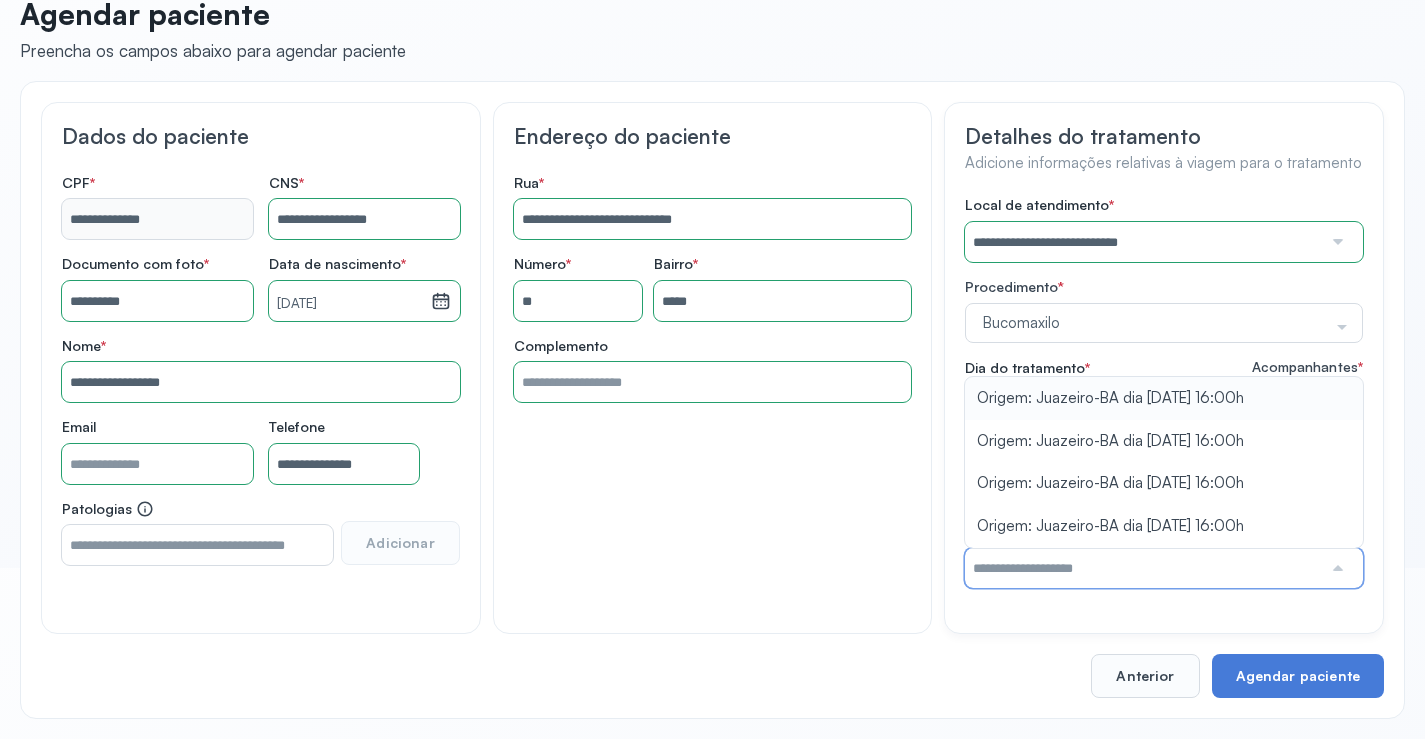 type on "**********" 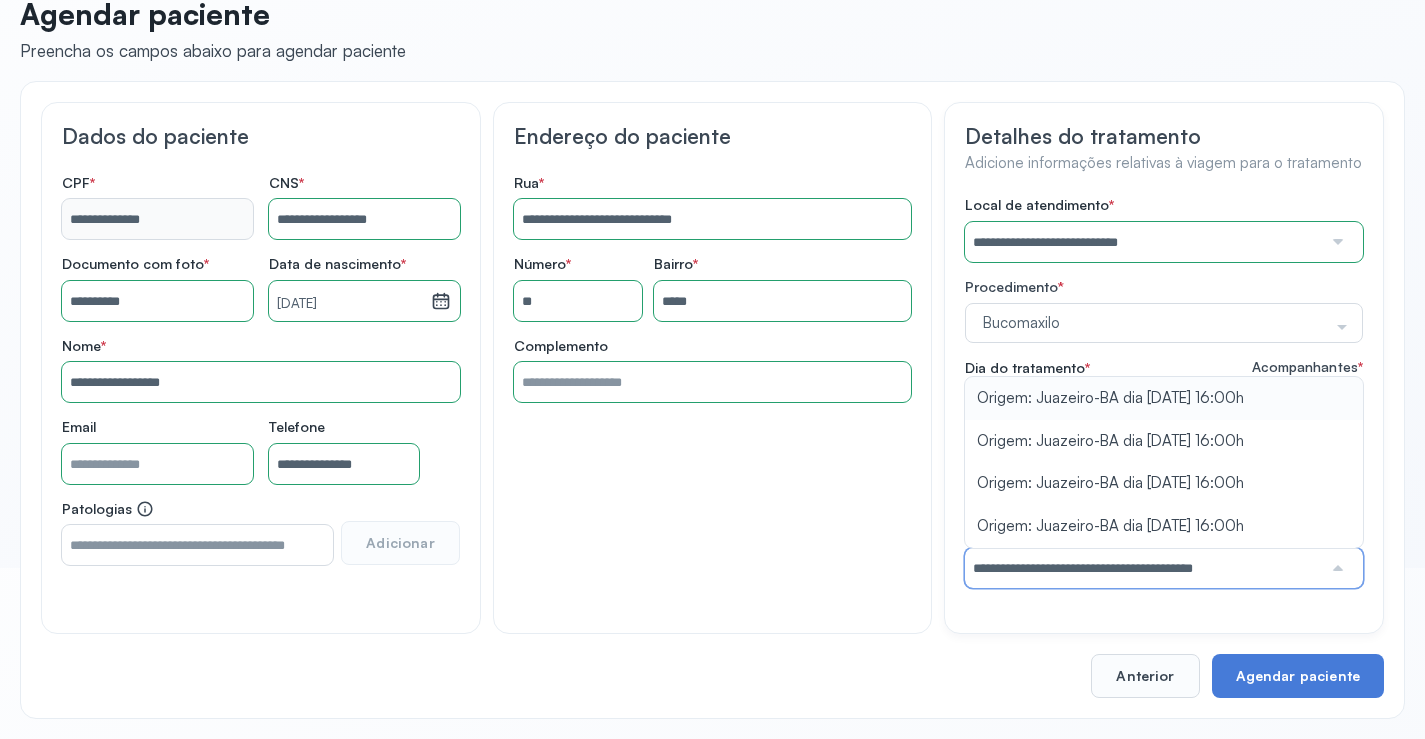 click on "**********" at bounding box center [1164, 392] 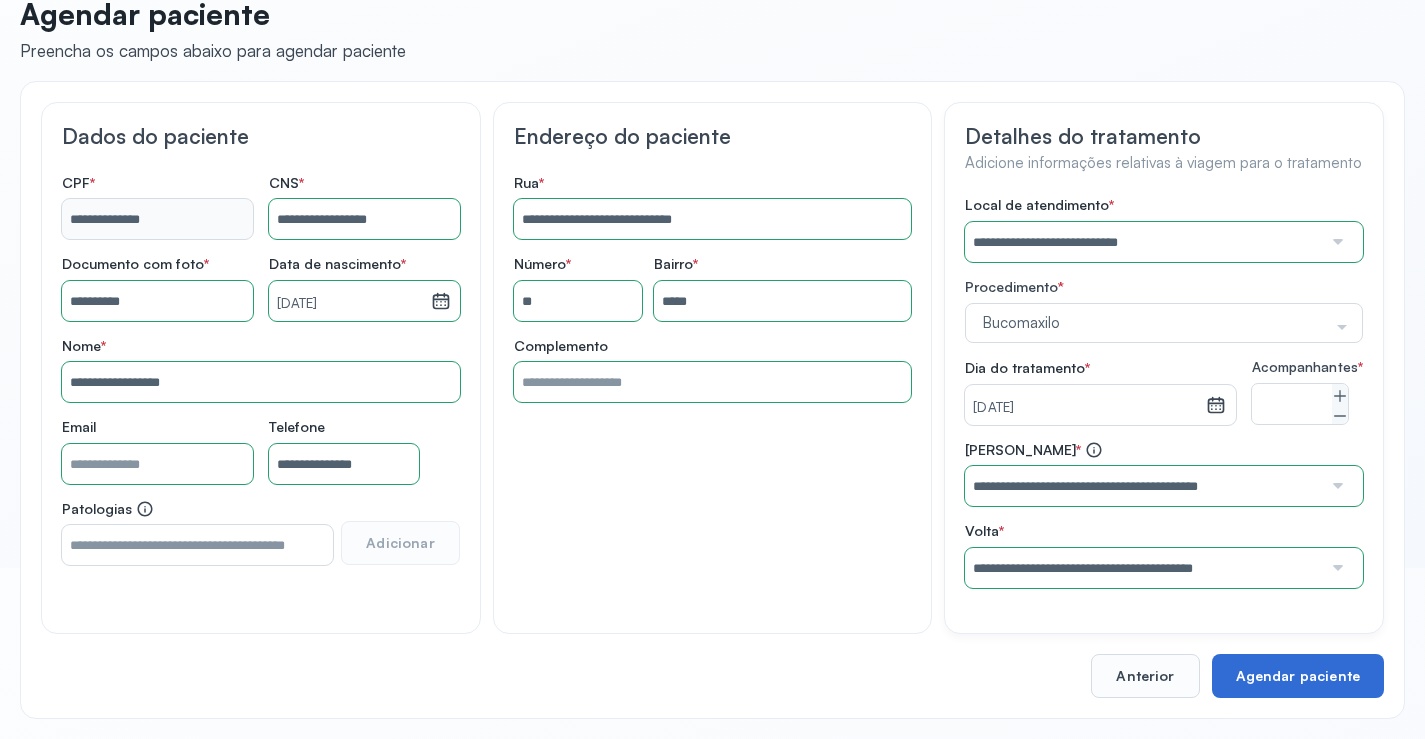 click on "Agendar paciente" at bounding box center (1298, 676) 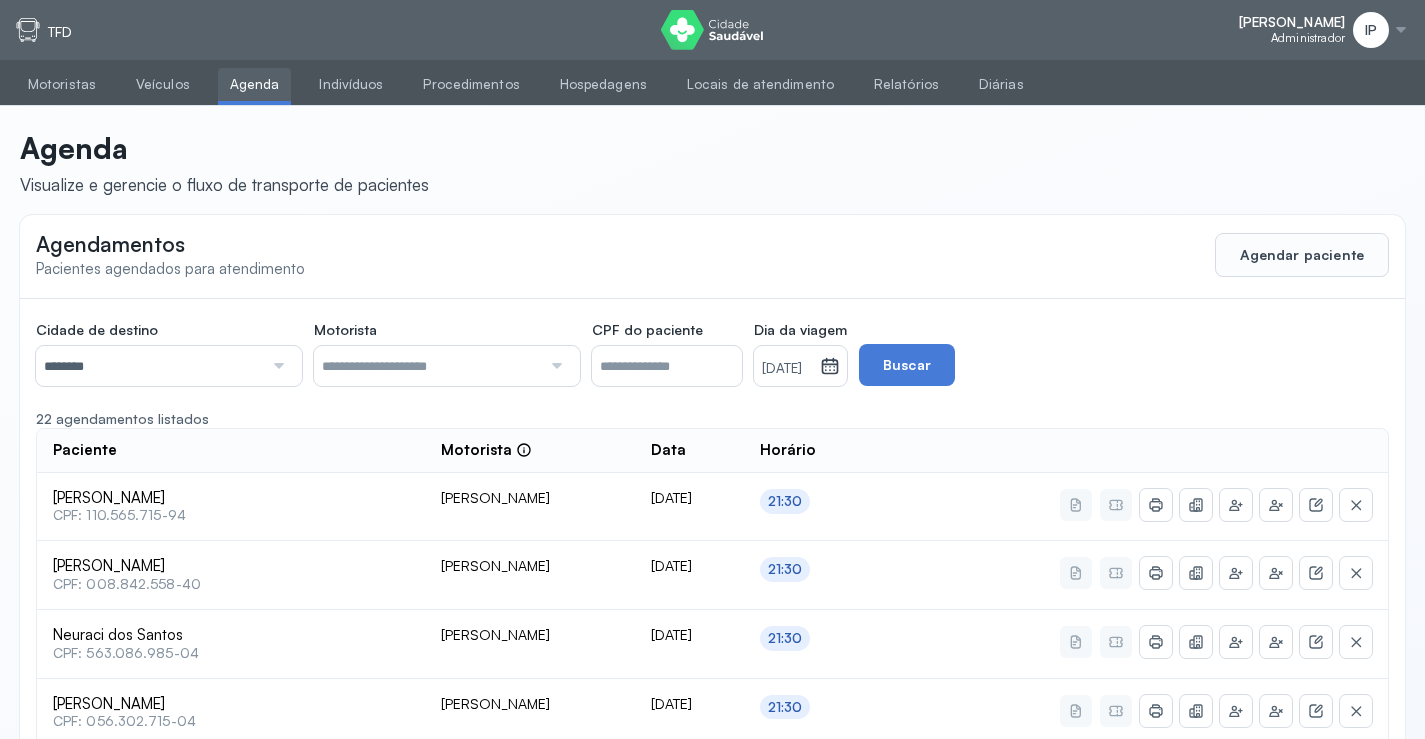 scroll, scrollTop: 100, scrollLeft: 0, axis: vertical 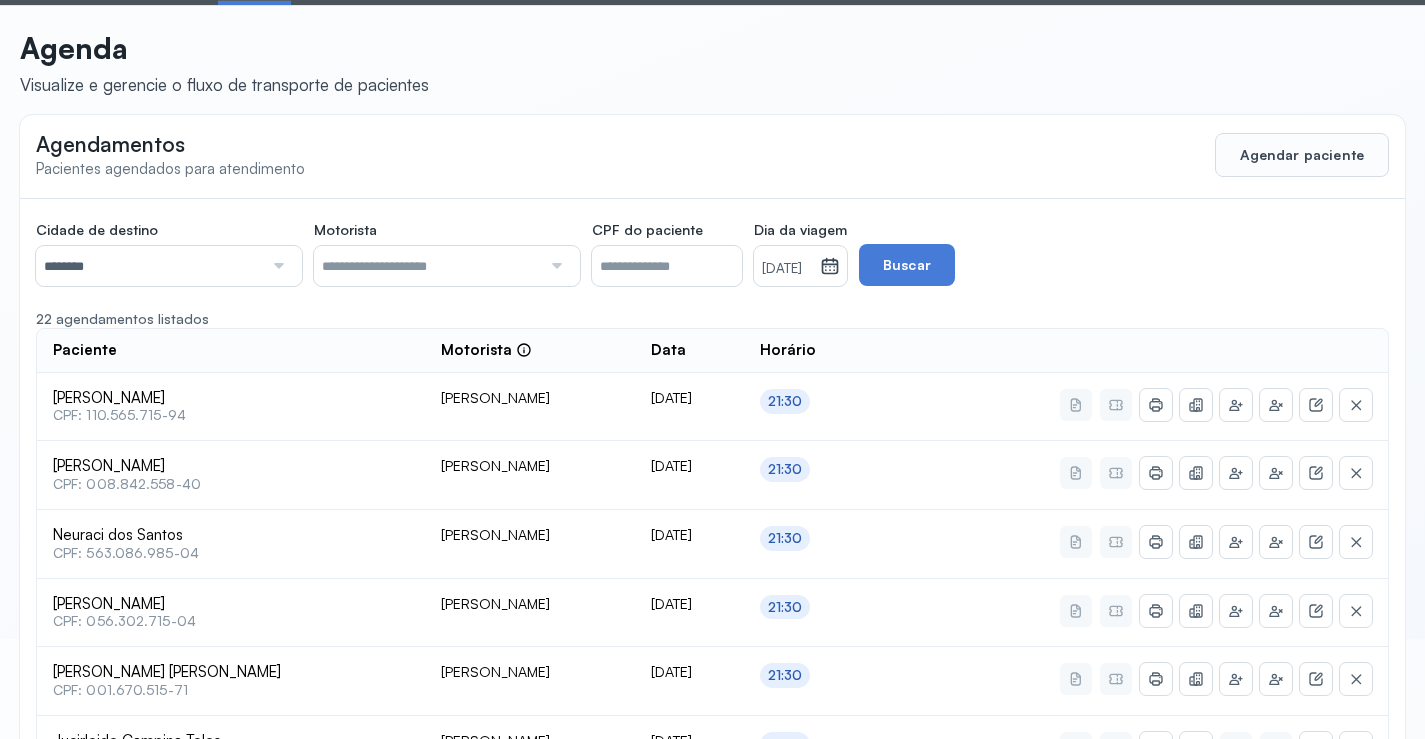 click 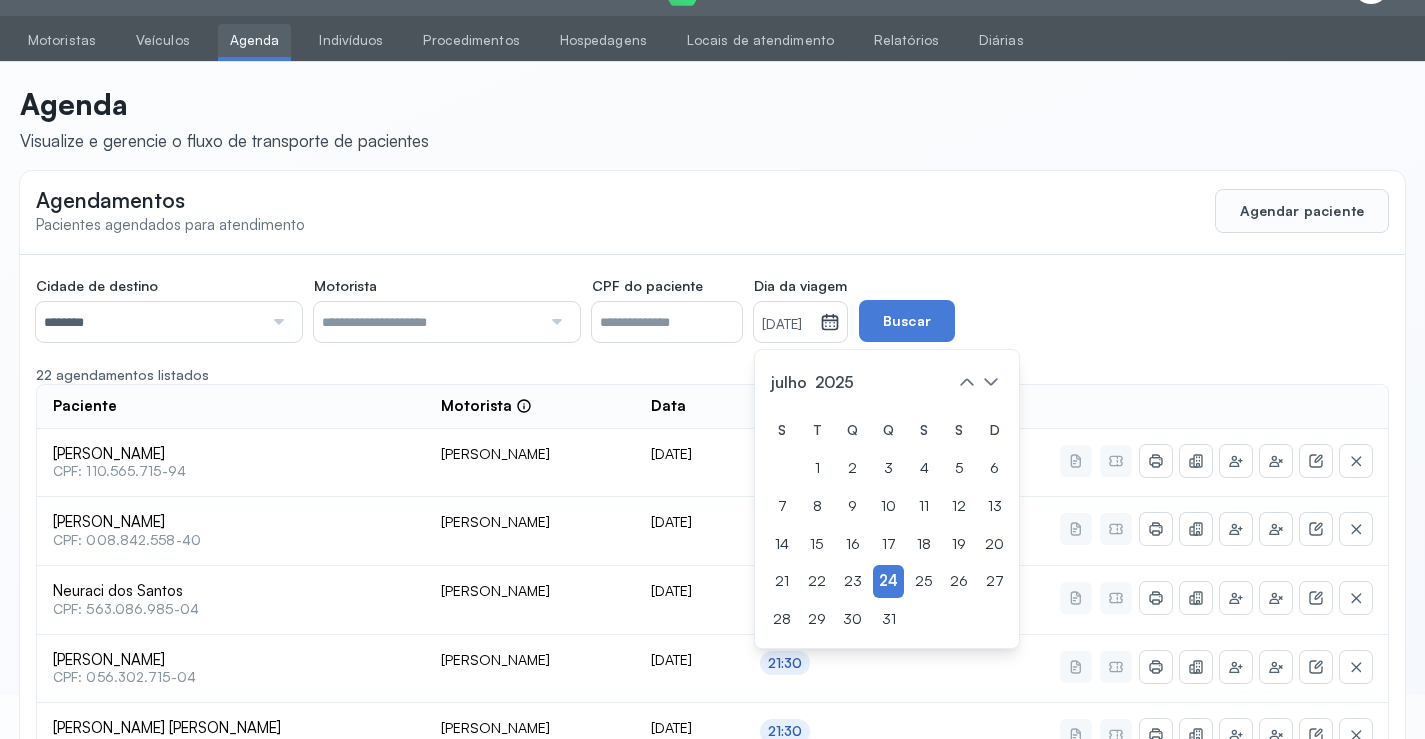 scroll, scrollTop: 0, scrollLeft: 0, axis: both 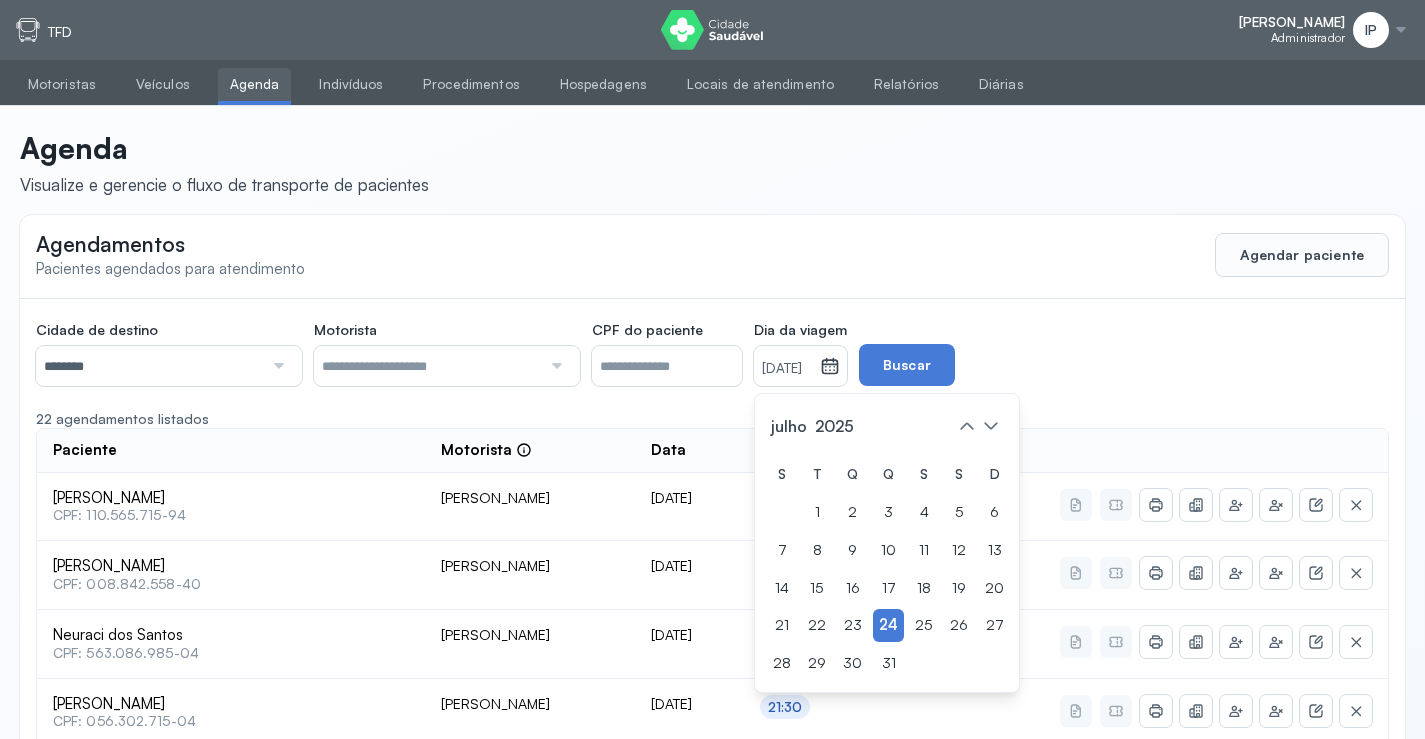 click 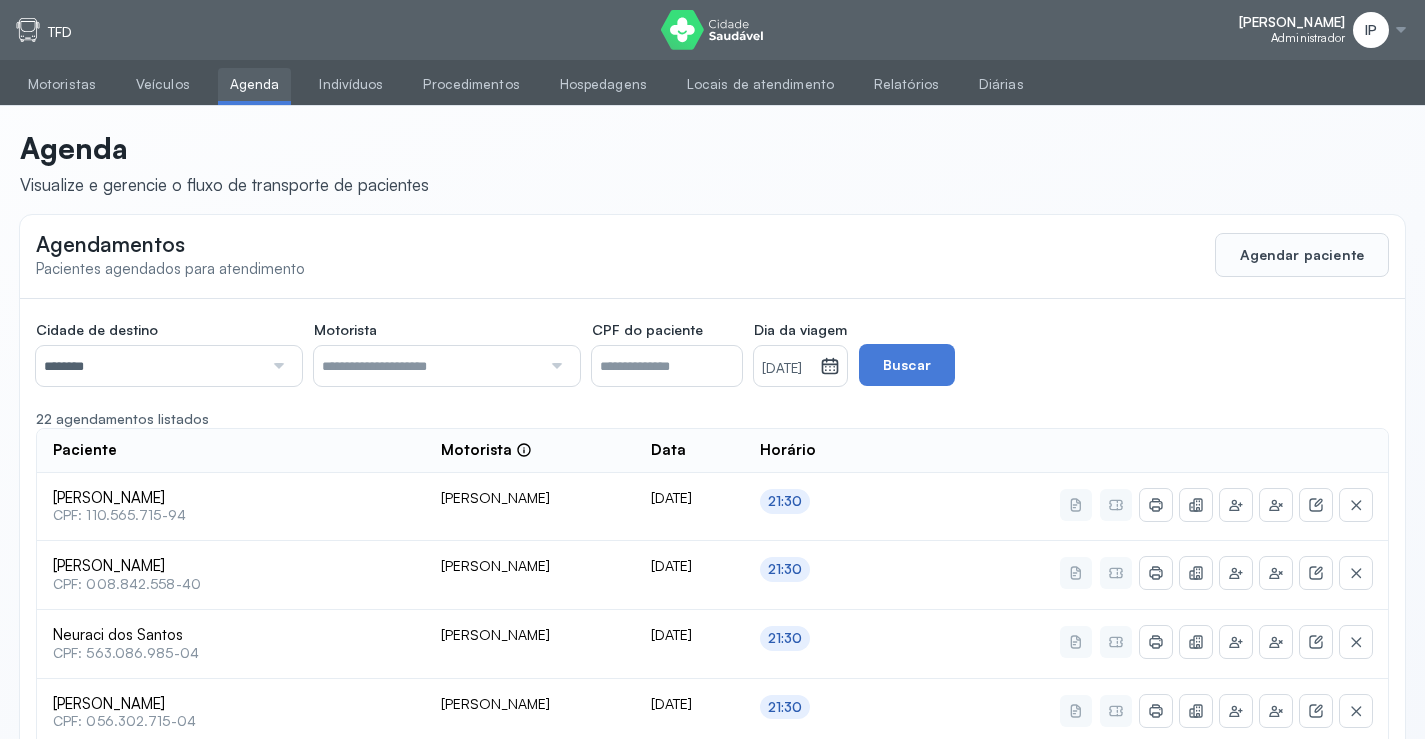 click 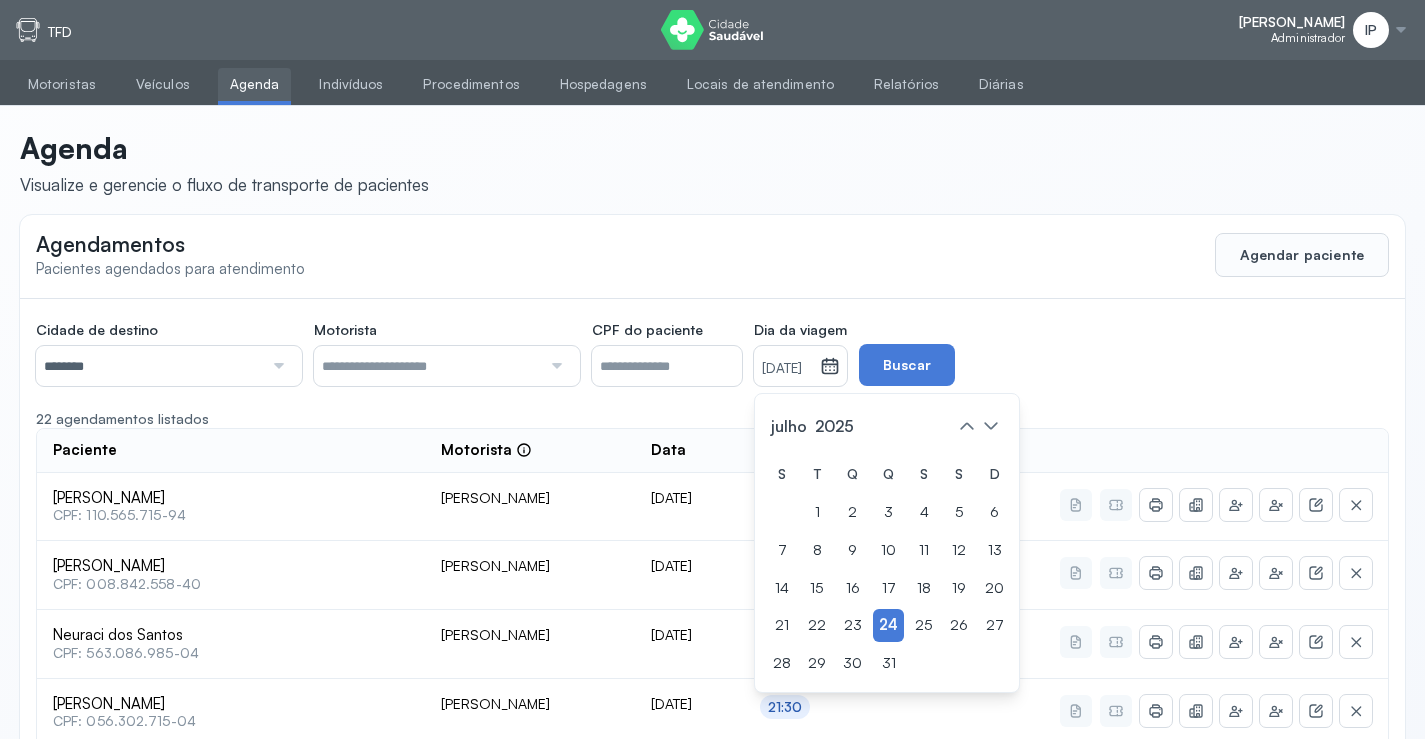 click 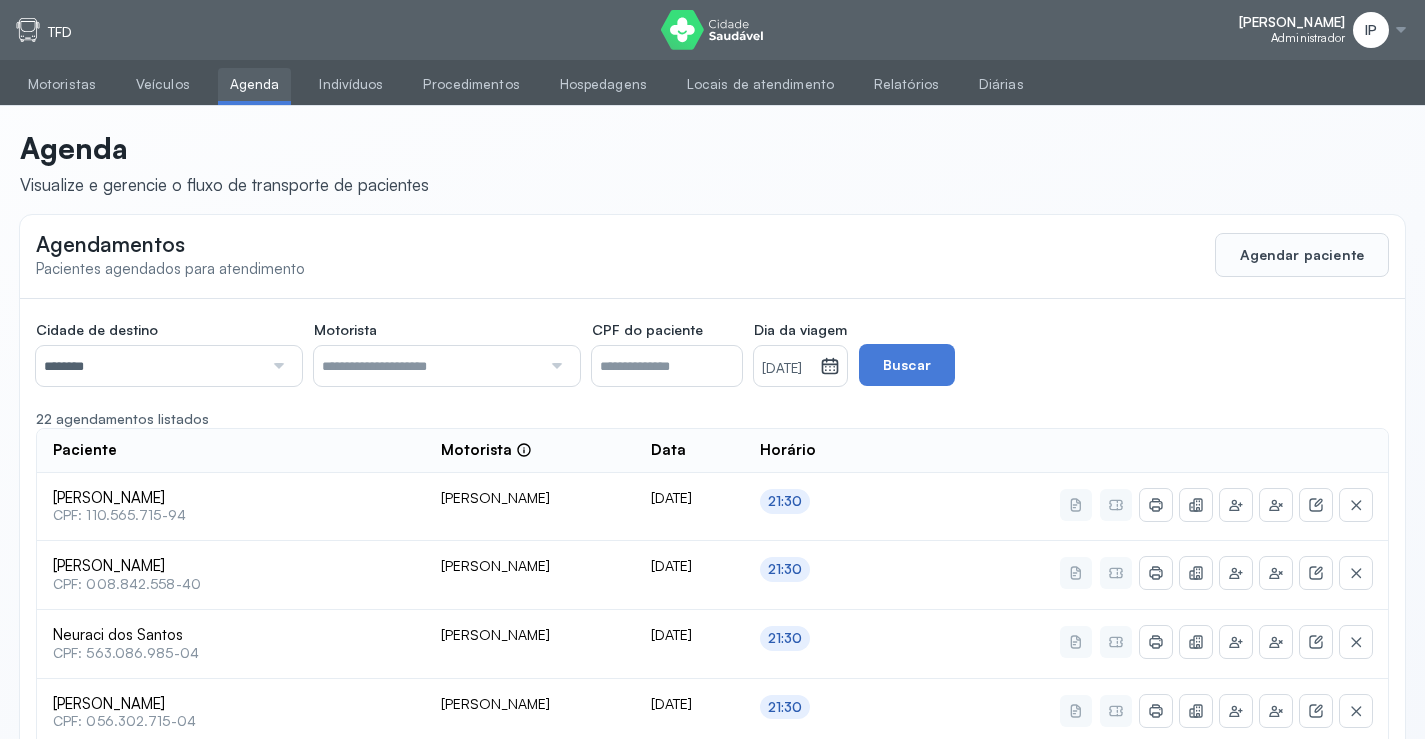 click 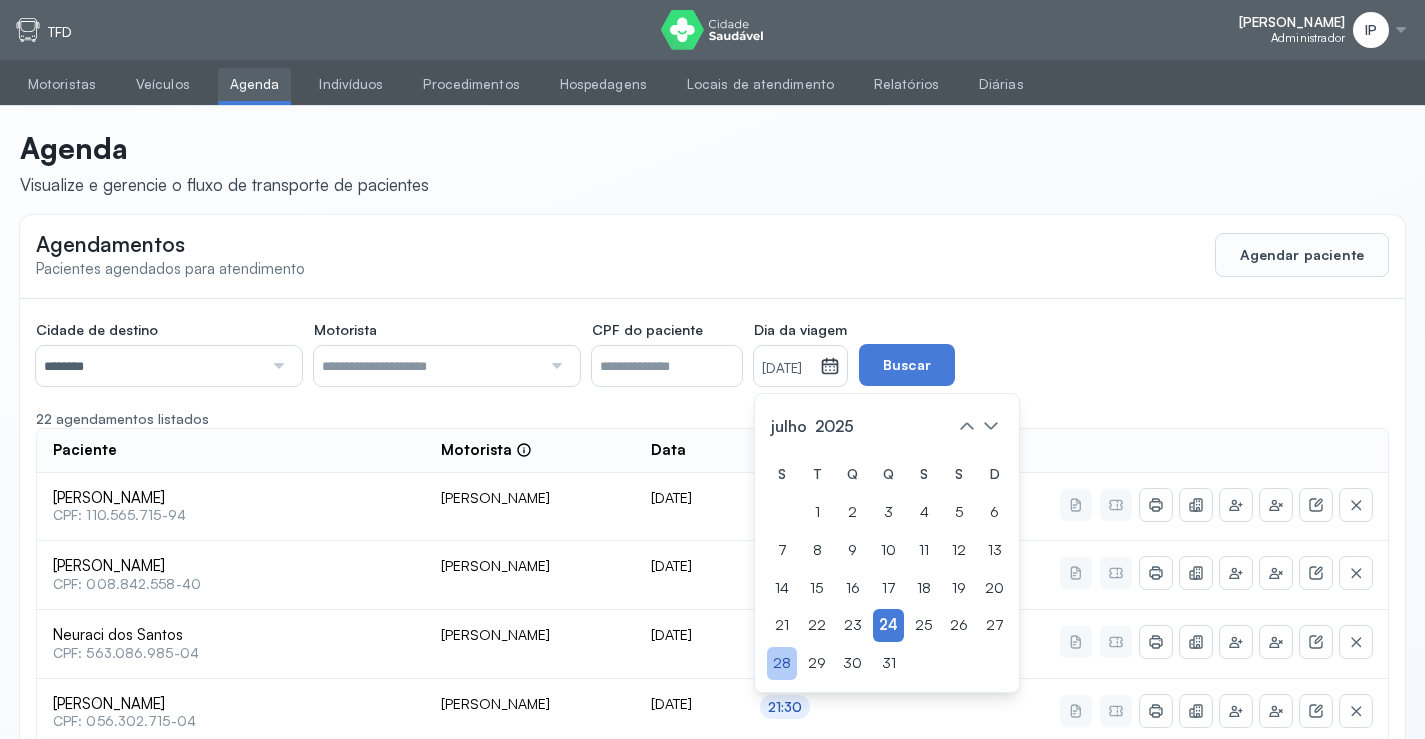 click on "28" 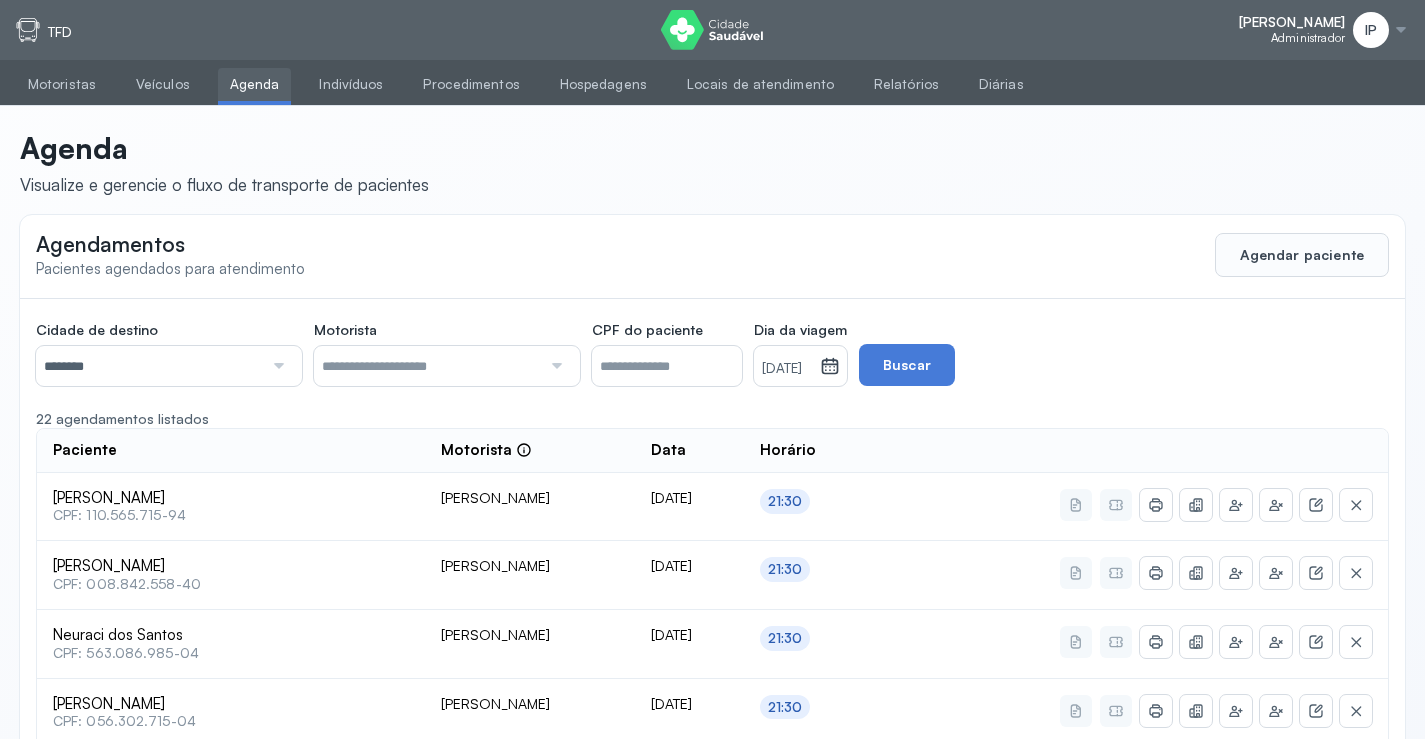 click at bounding box center [276, 366] 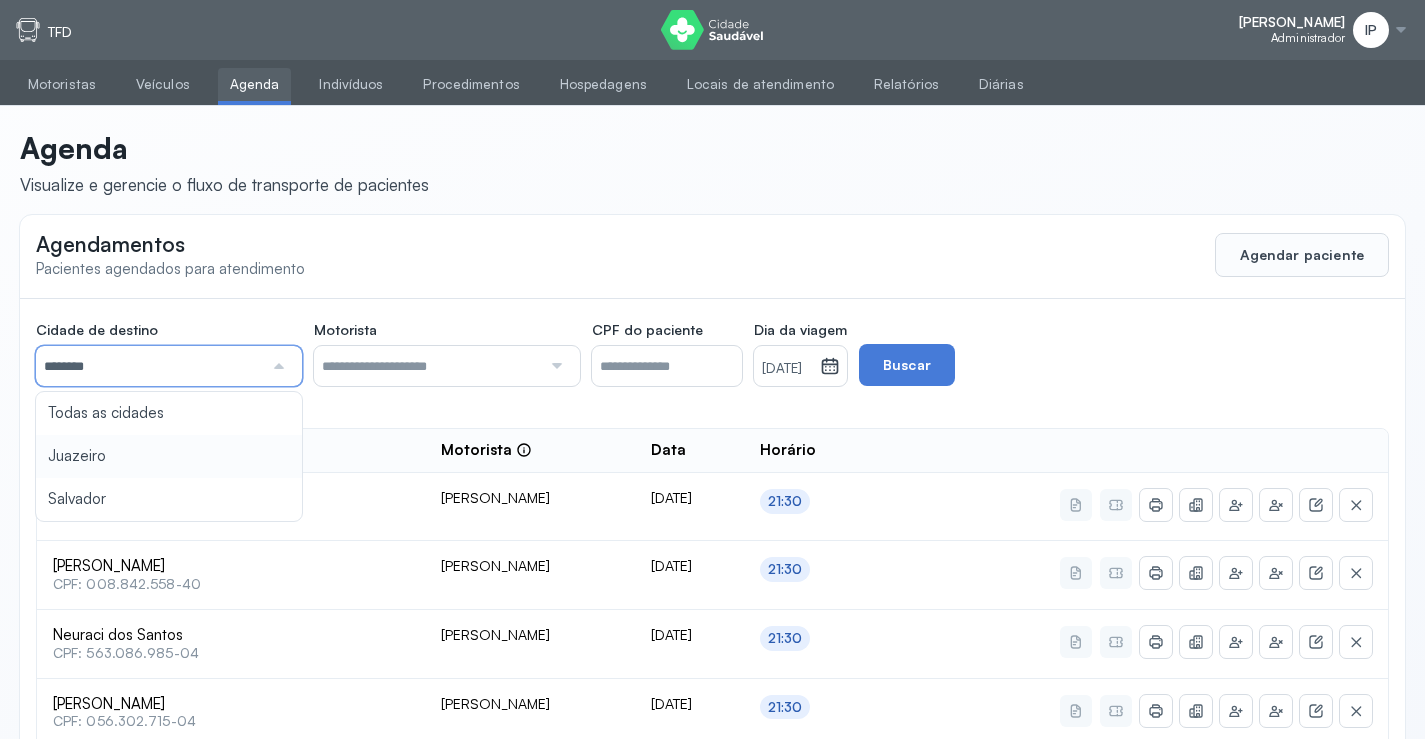 type on "********" 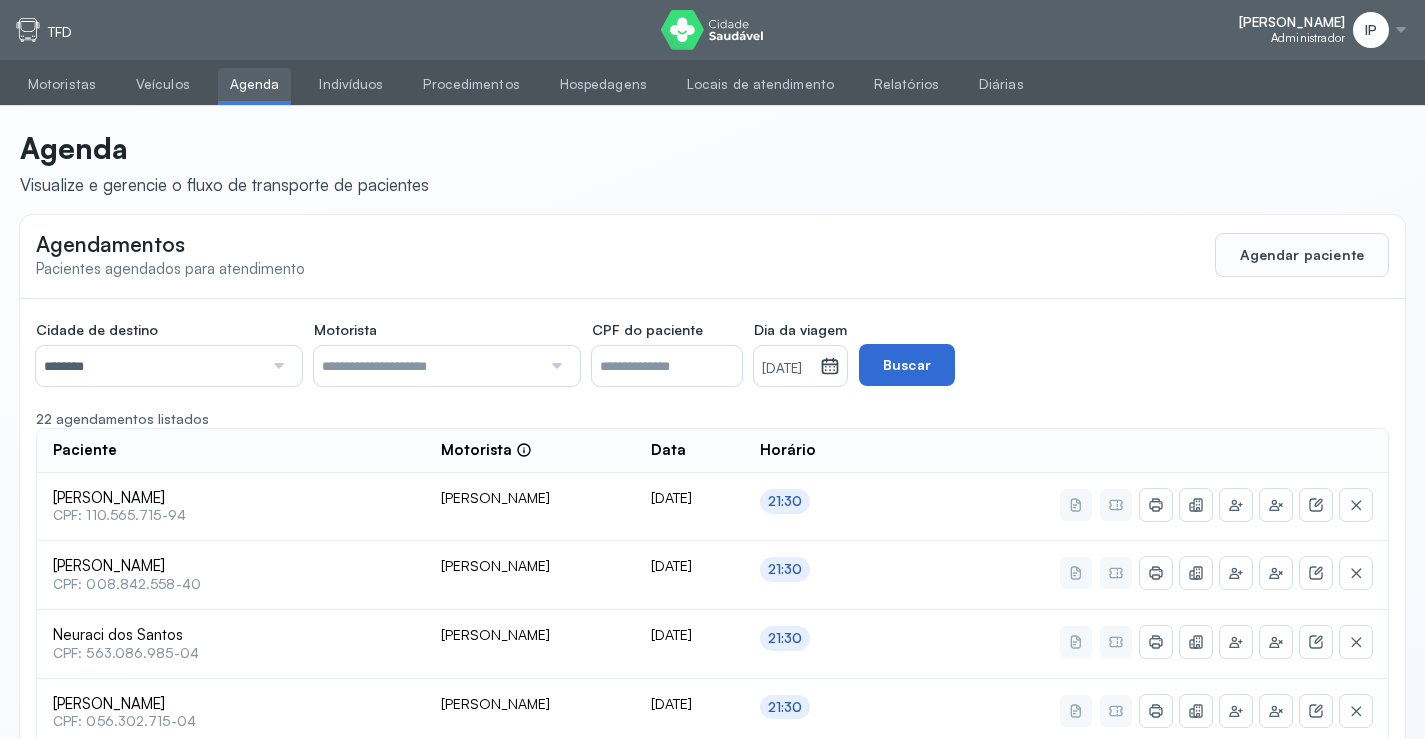click on "Buscar" at bounding box center [907, 365] 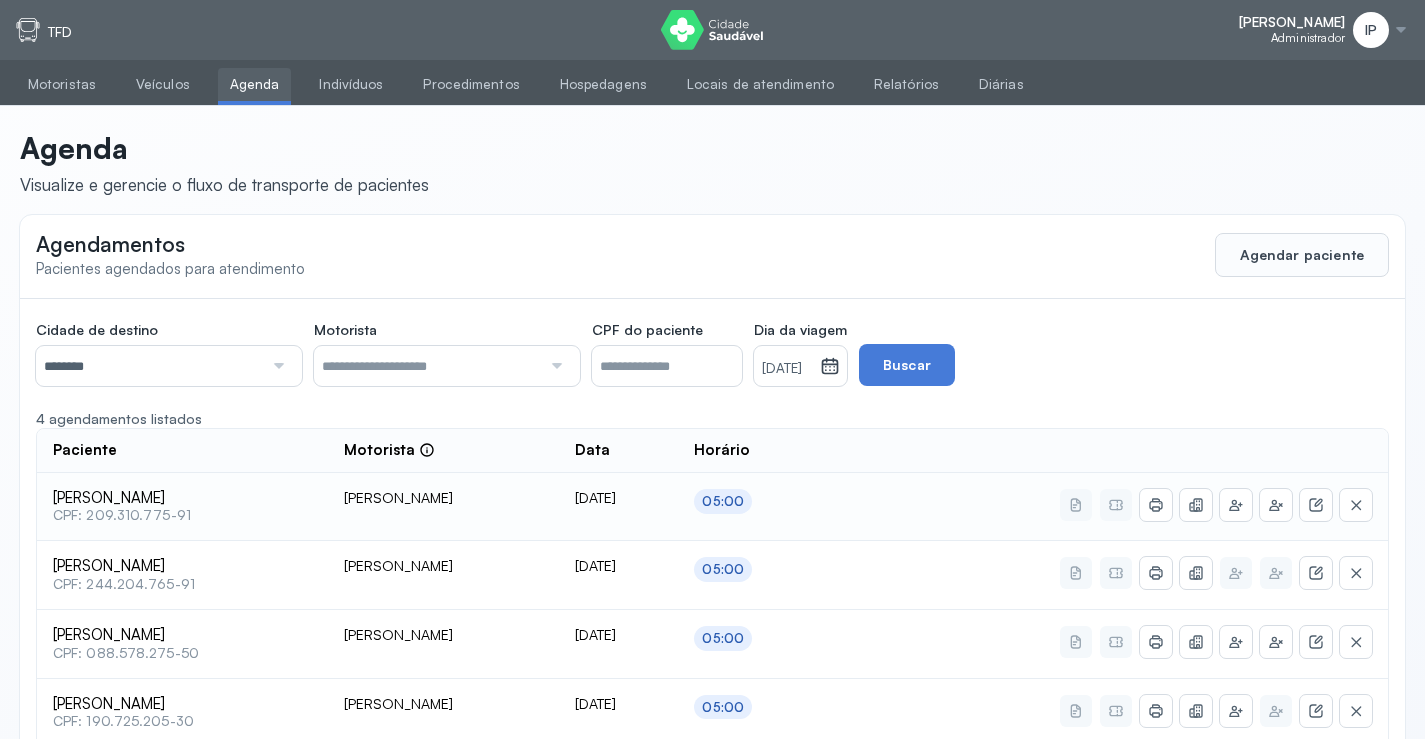 scroll, scrollTop: 100, scrollLeft: 0, axis: vertical 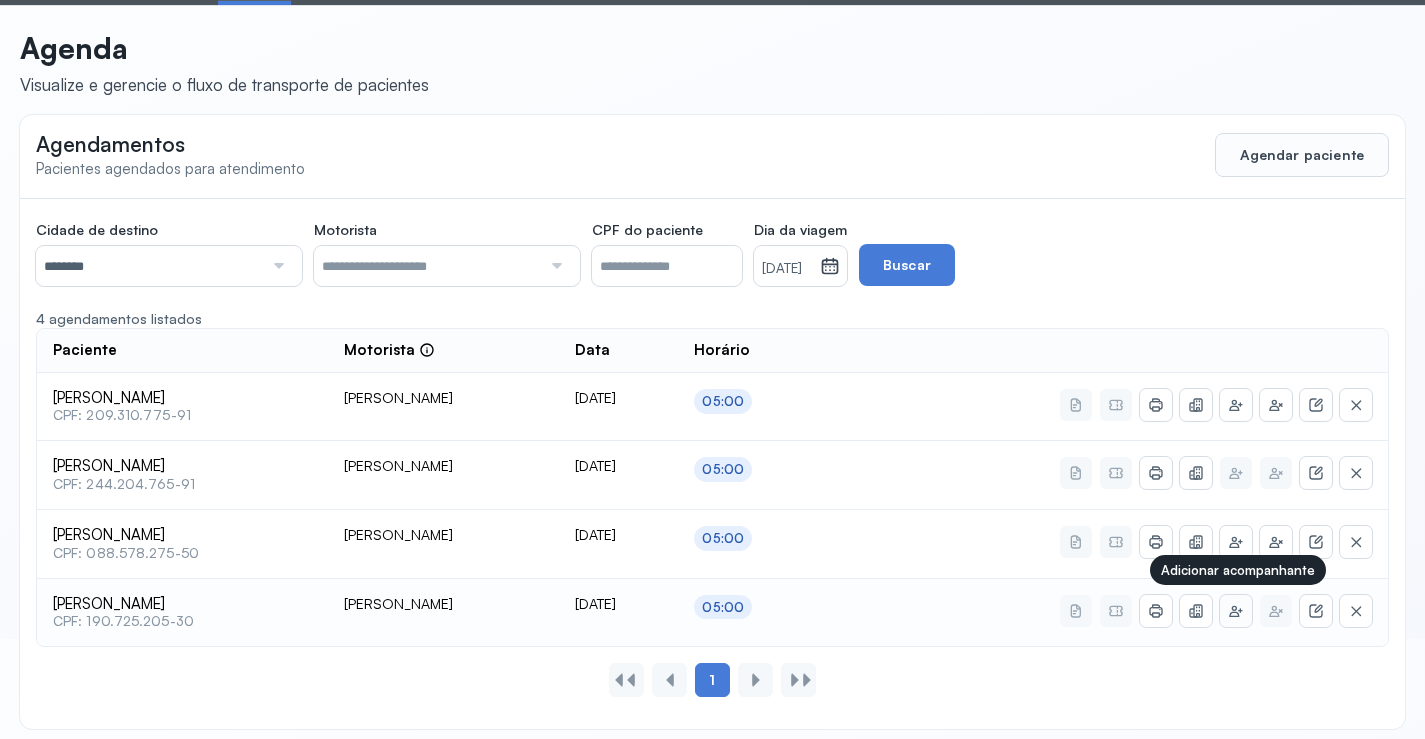 click 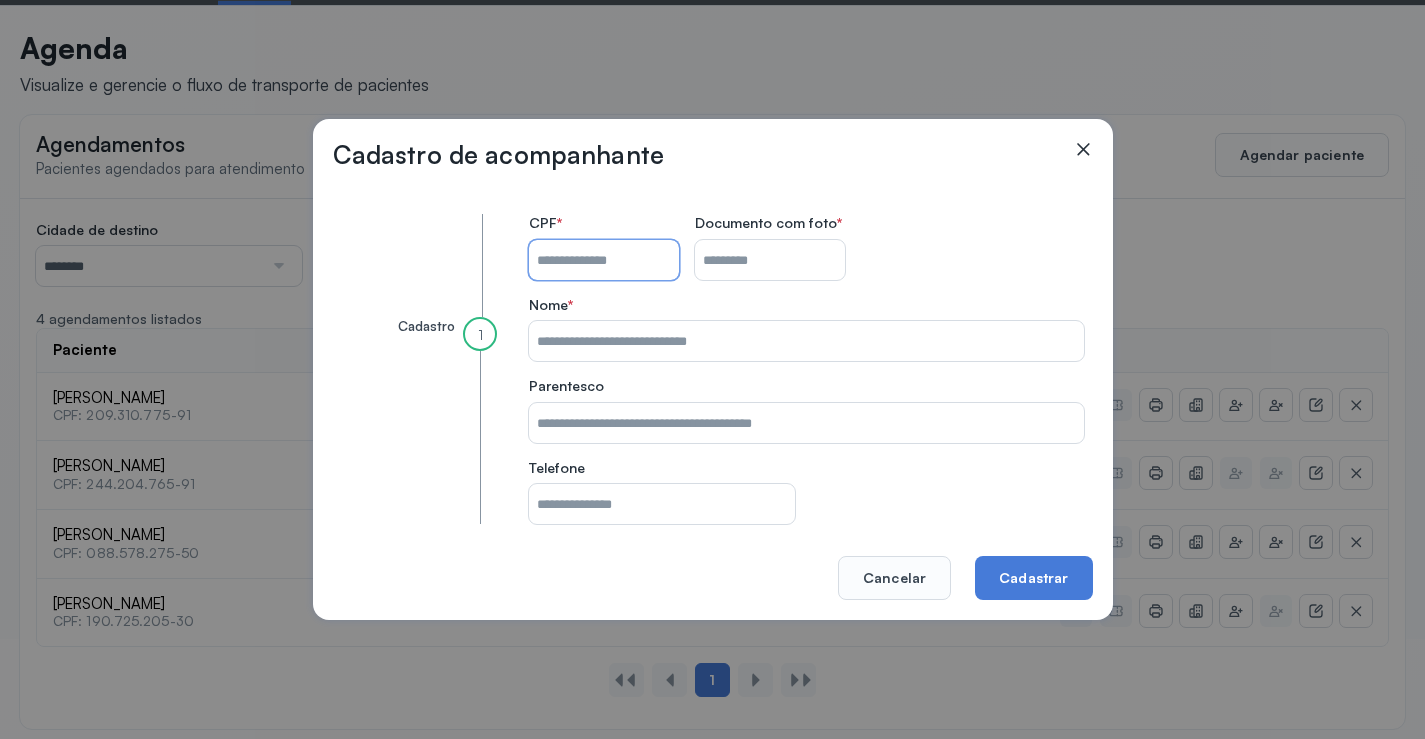 click on "CPF do paciente" at bounding box center [604, 260] 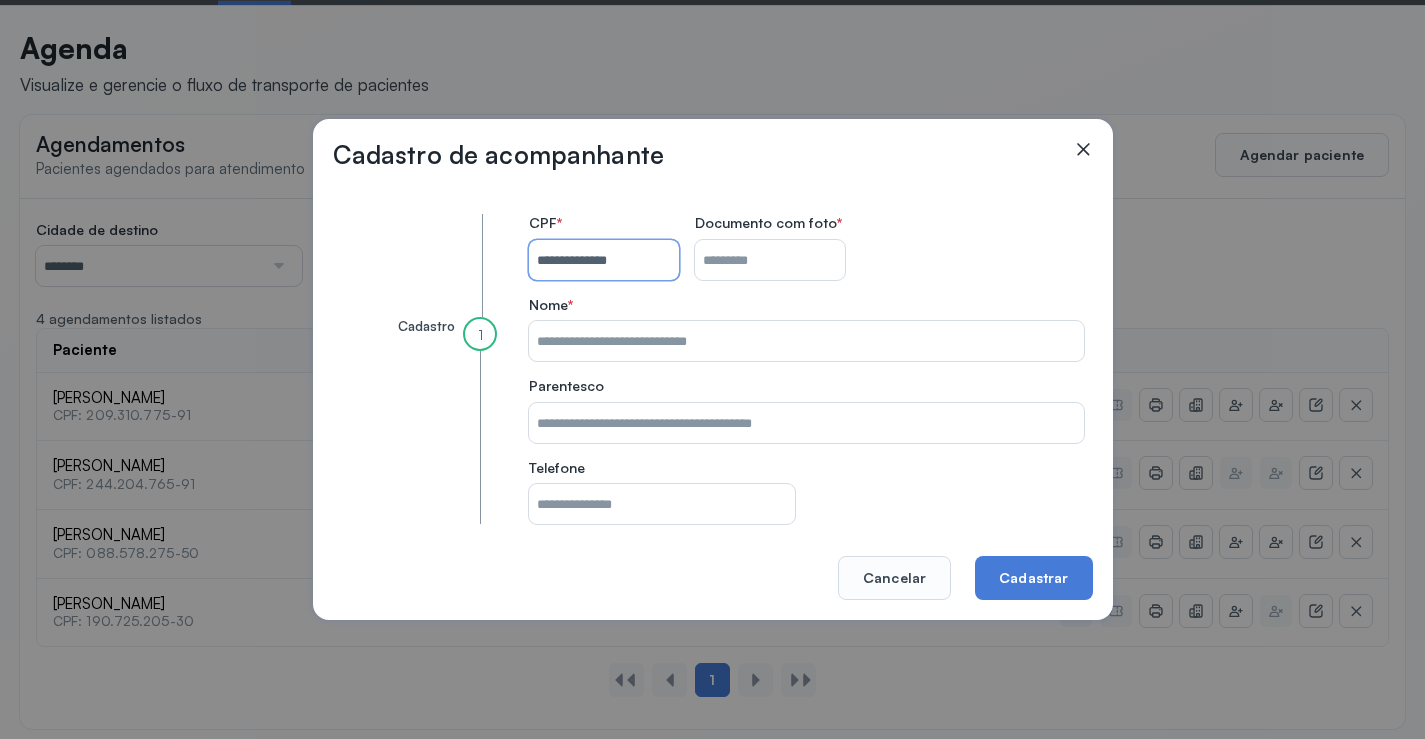 type on "**********" 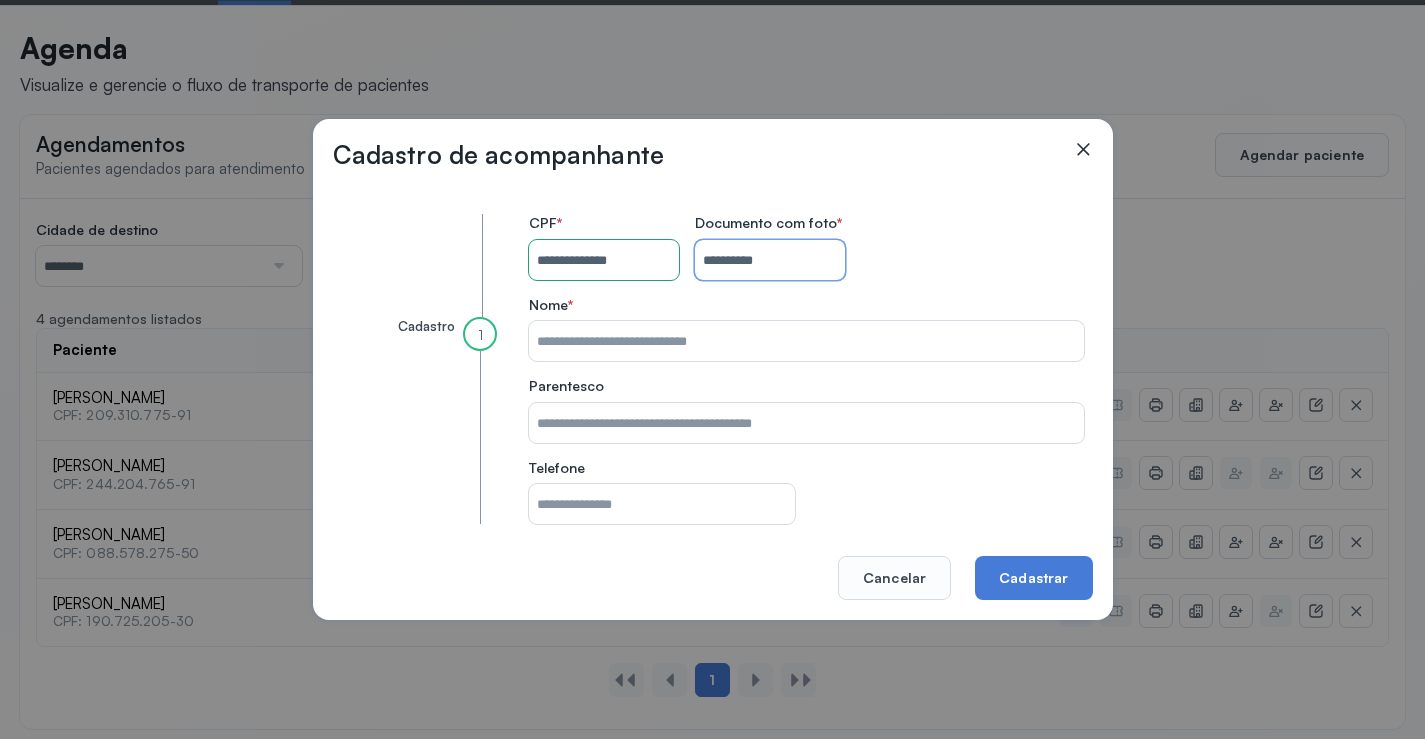 type on "**********" 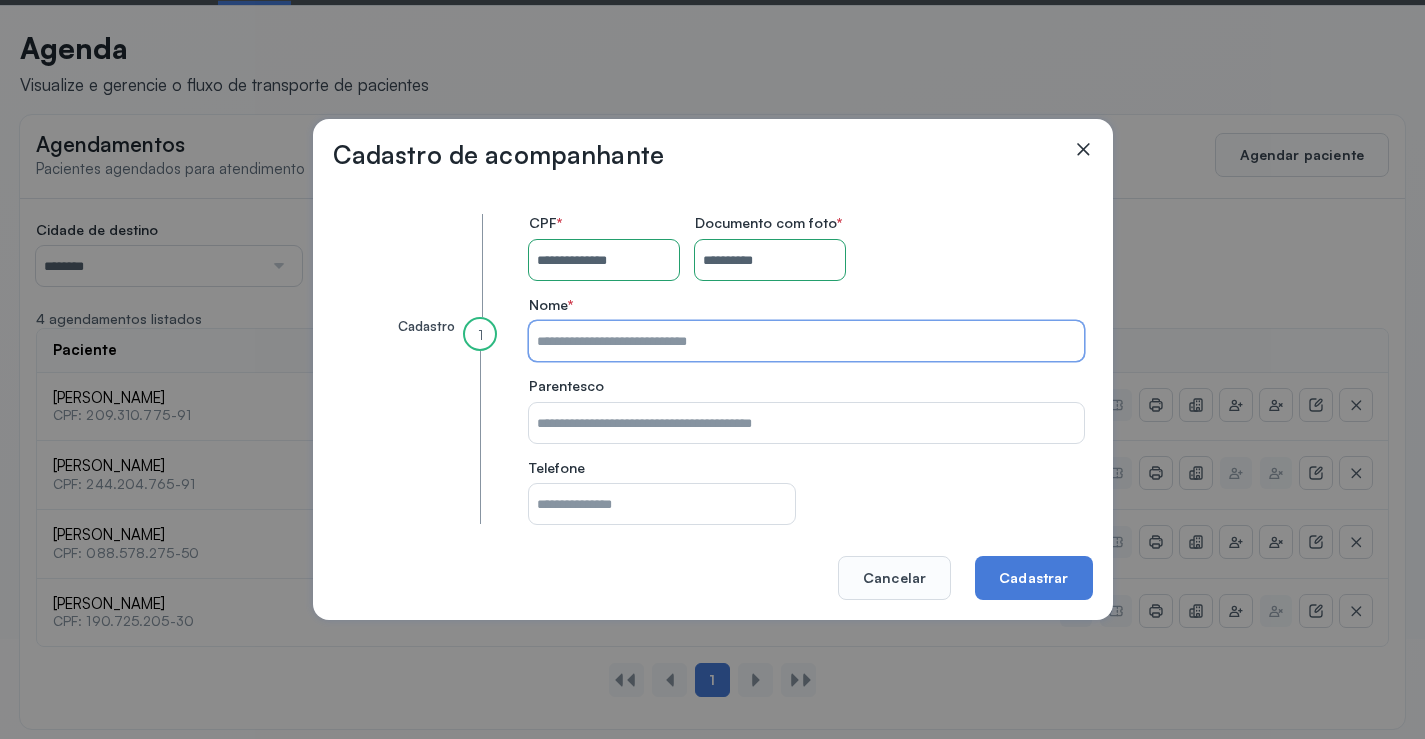 click on "CPF do paciente" at bounding box center [806, 341] 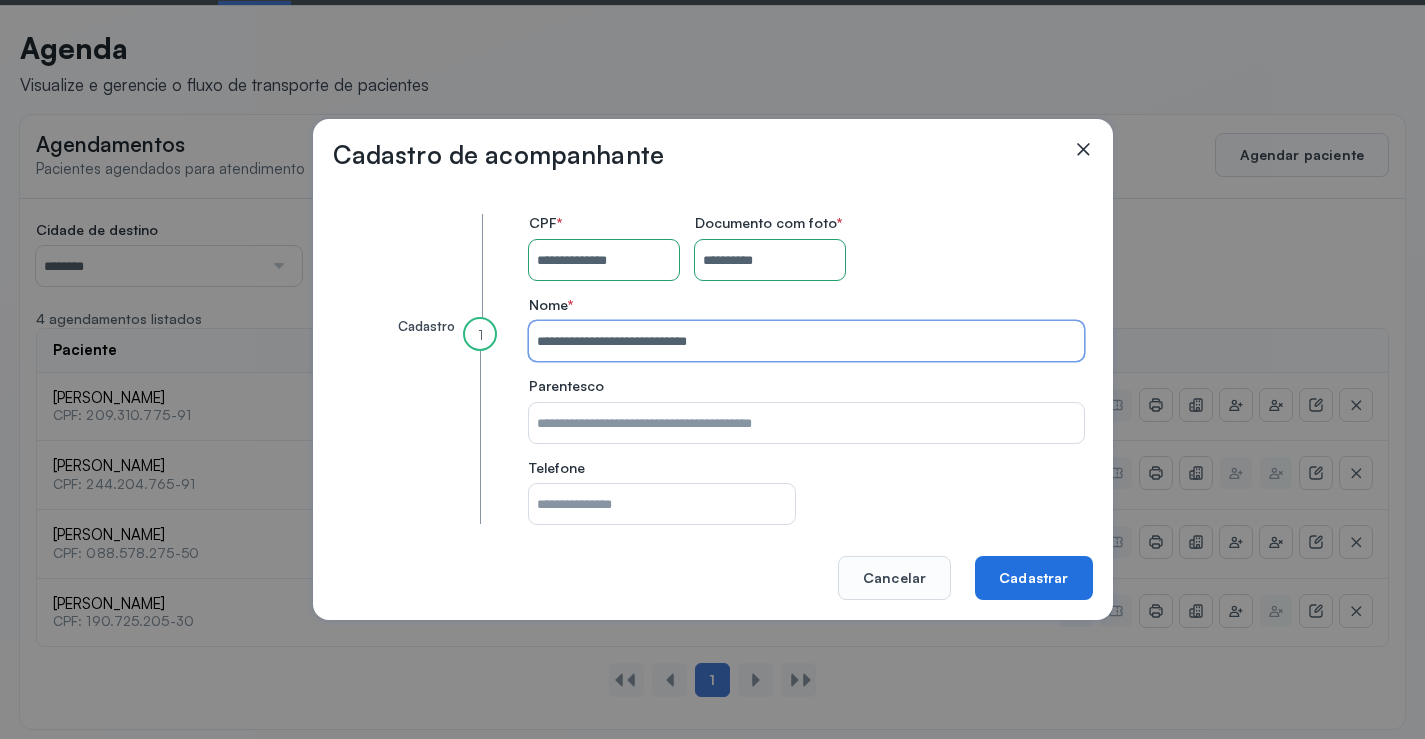 type on "**********" 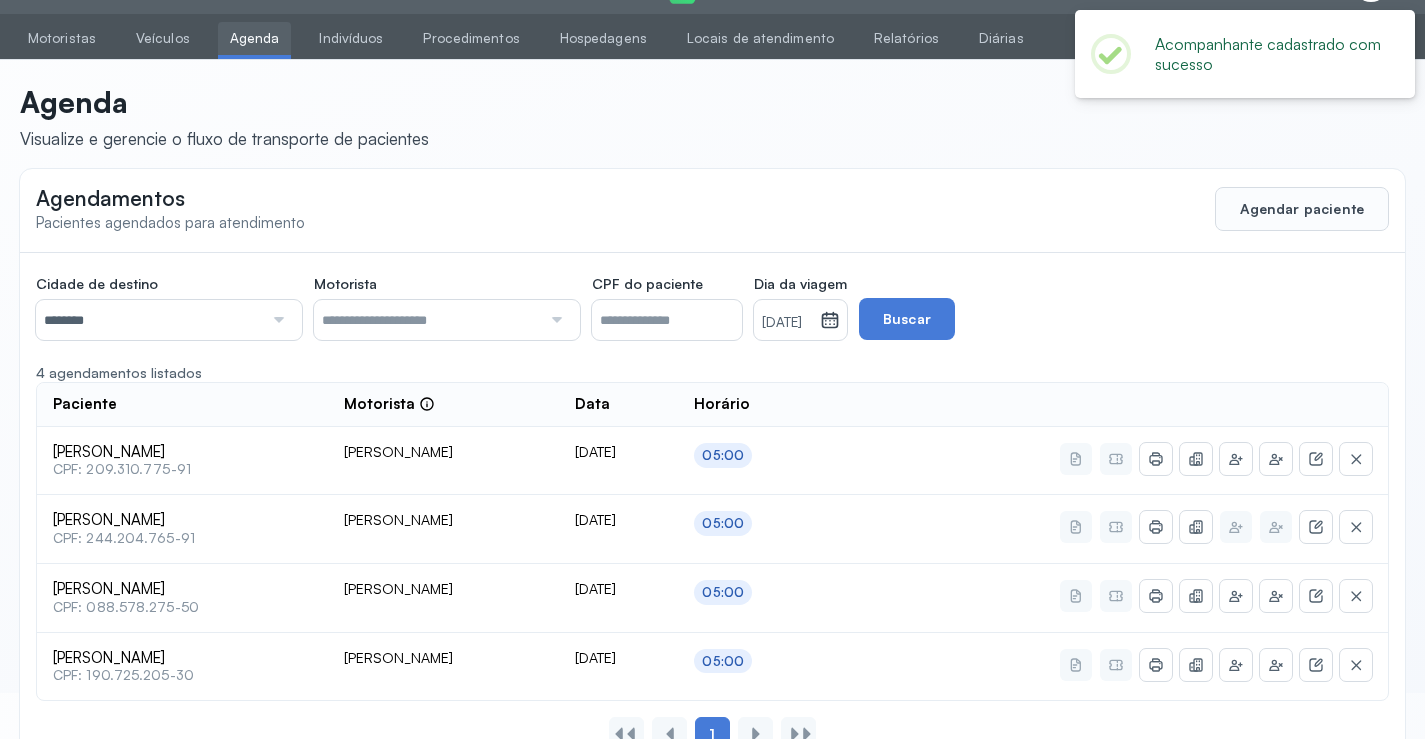 scroll, scrollTop: 100, scrollLeft: 0, axis: vertical 